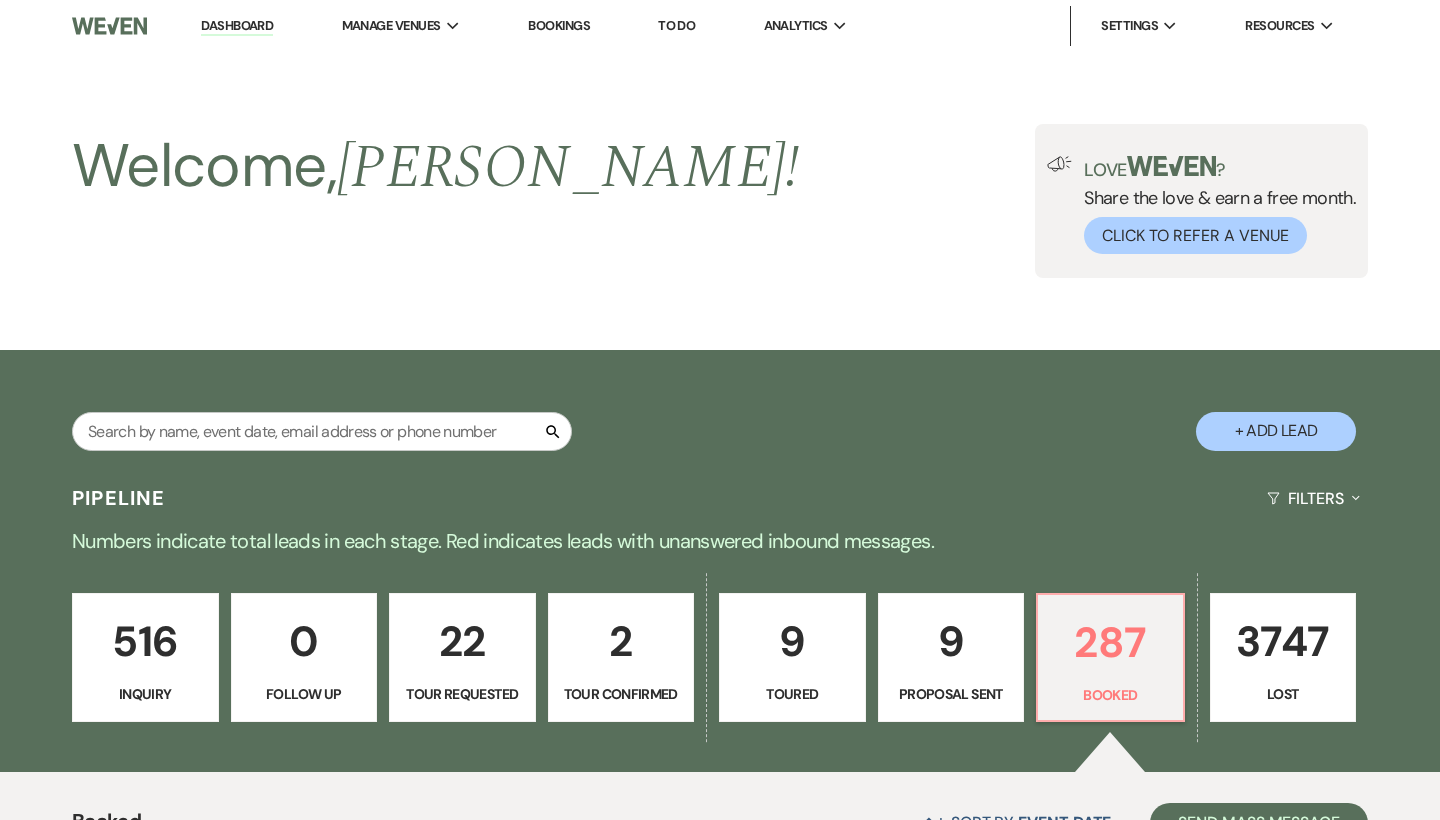 scroll, scrollTop: 650, scrollLeft: 0, axis: vertical 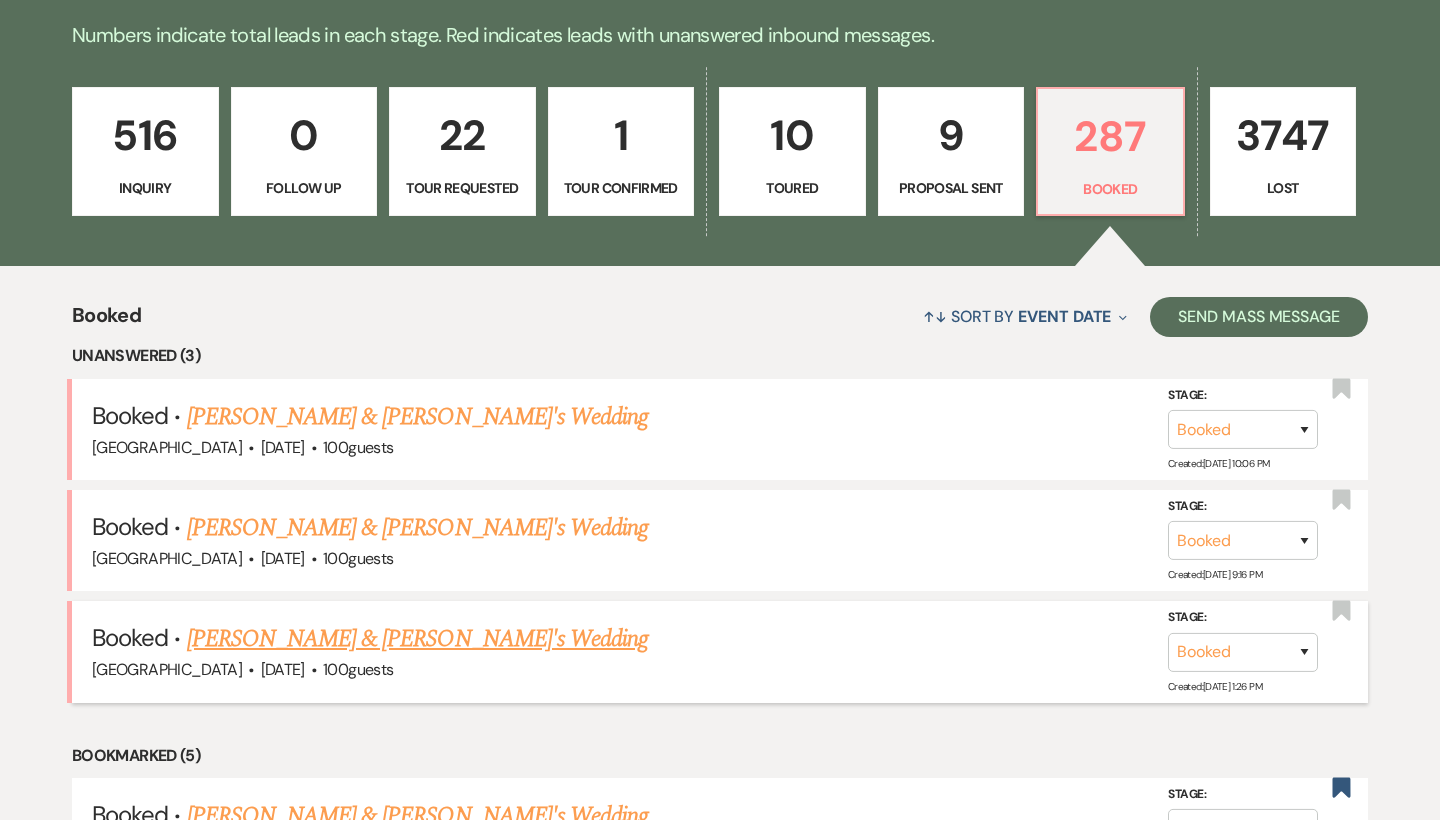 click on "[PERSON_NAME] & [PERSON_NAME]'s Wedding" at bounding box center [418, 639] 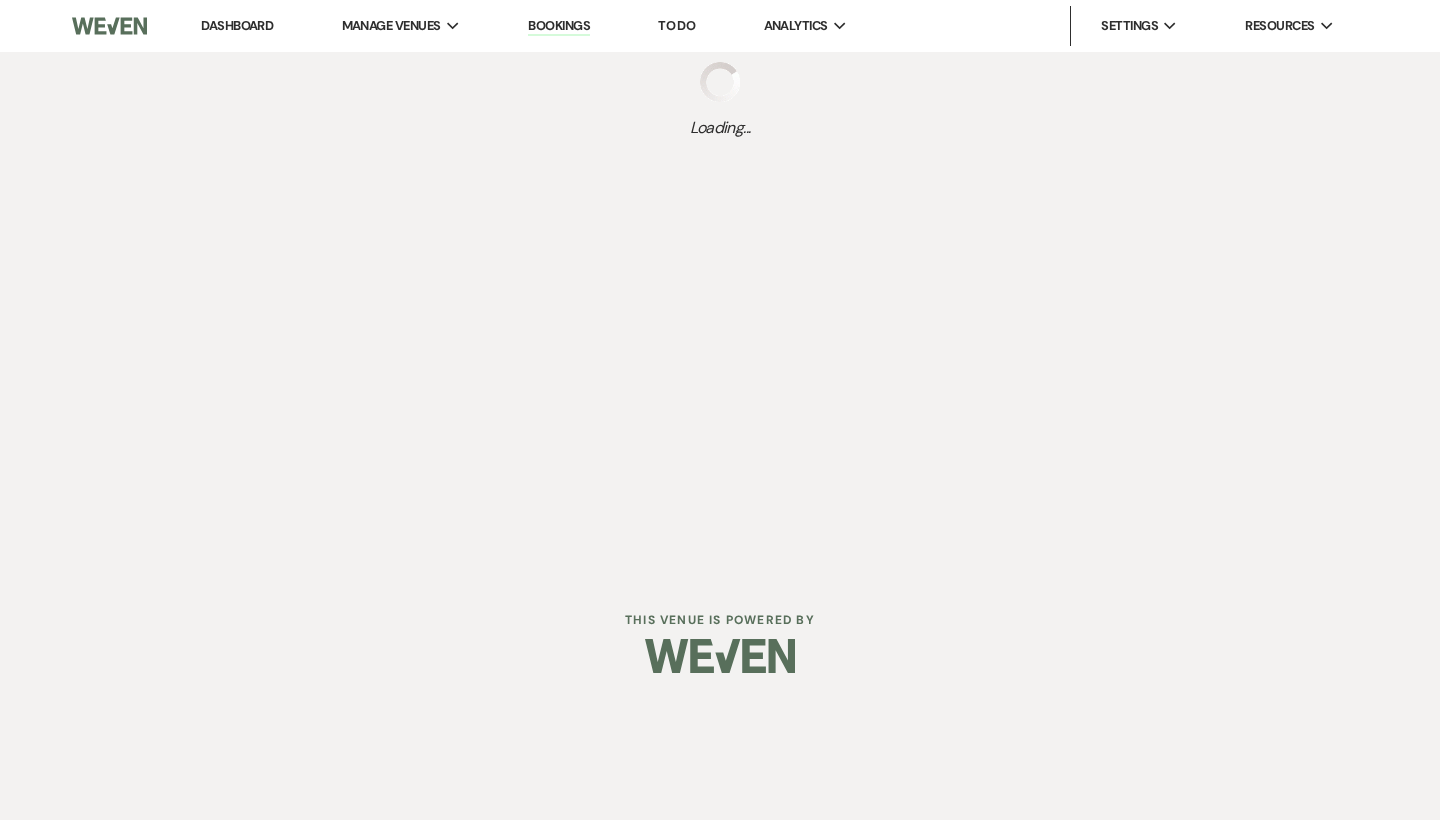 scroll, scrollTop: 0, scrollLeft: 0, axis: both 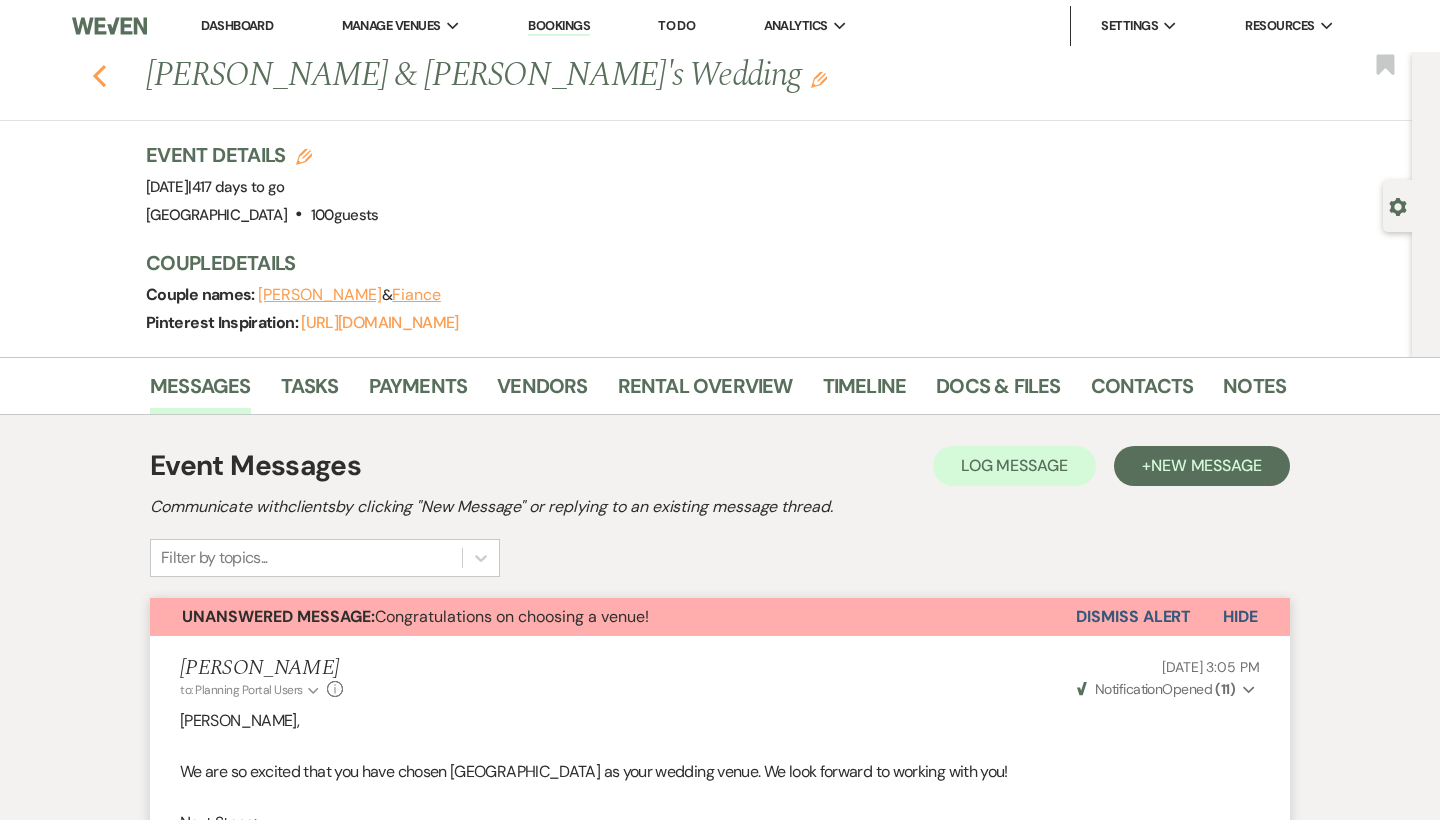 click on "Previous" 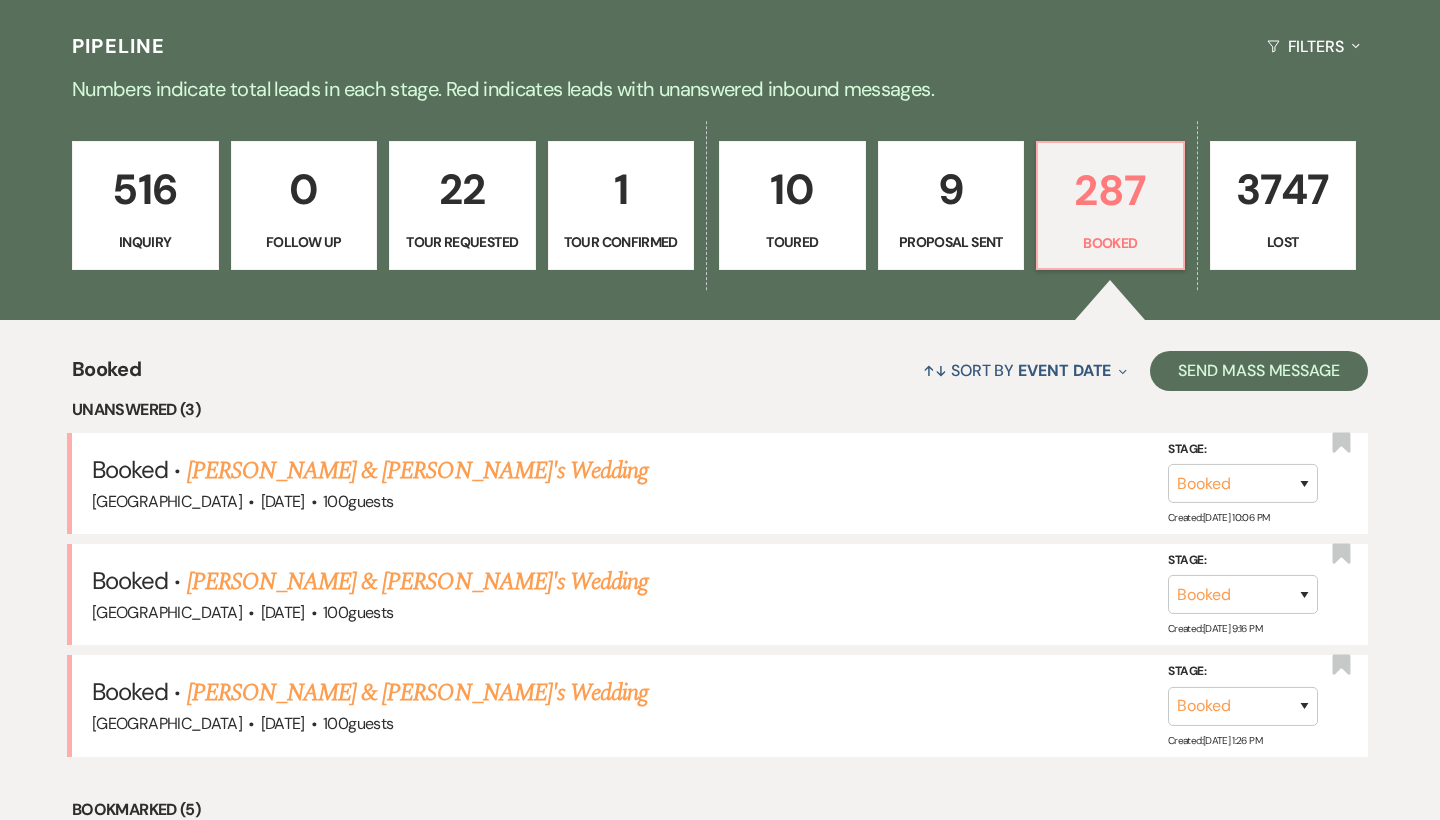 scroll, scrollTop: 423, scrollLeft: 0, axis: vertical 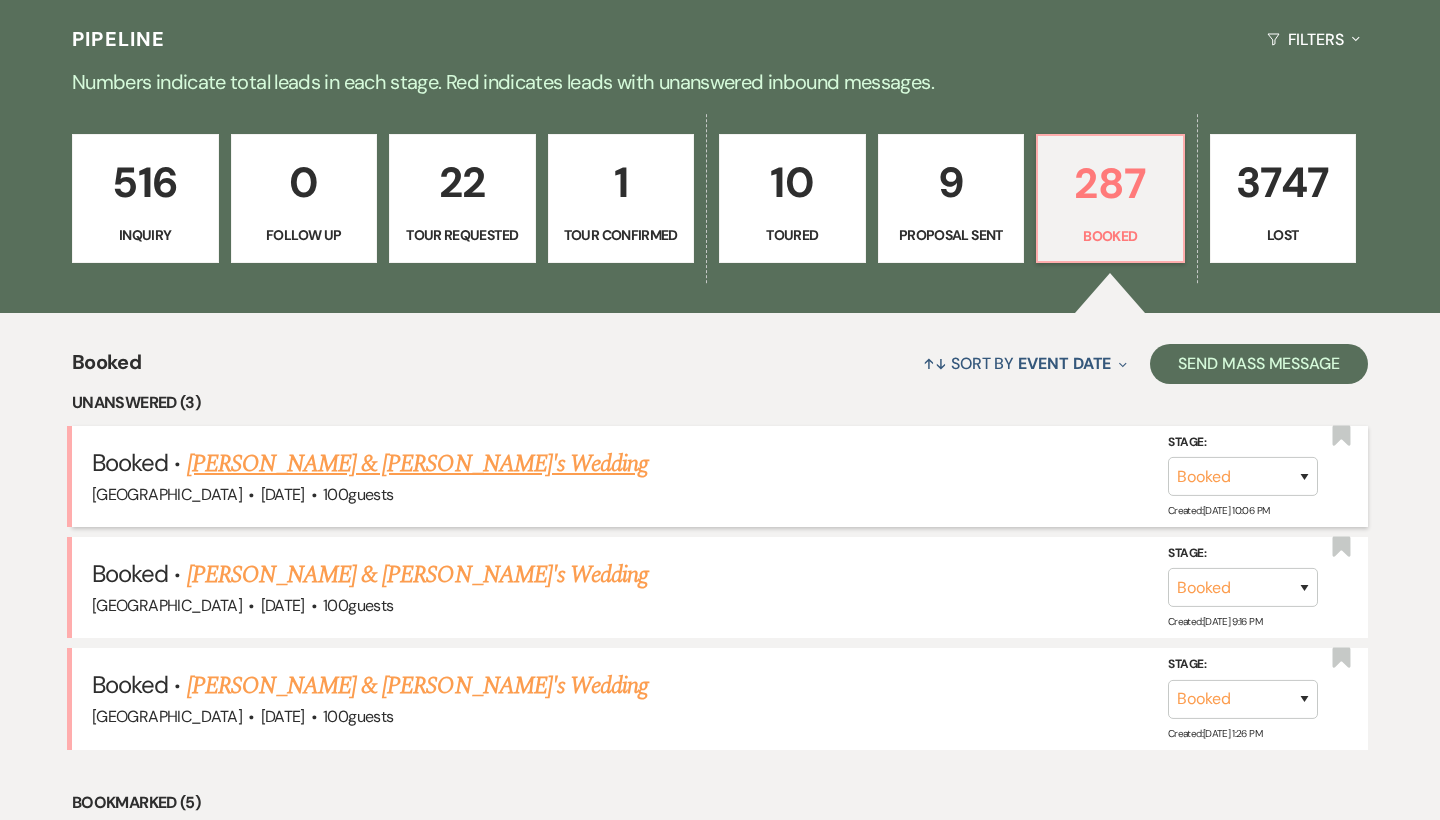 click on "[PERSON_NAME] & [PERSON_NAME]'s Wedding" at bounding box center [418, 464] 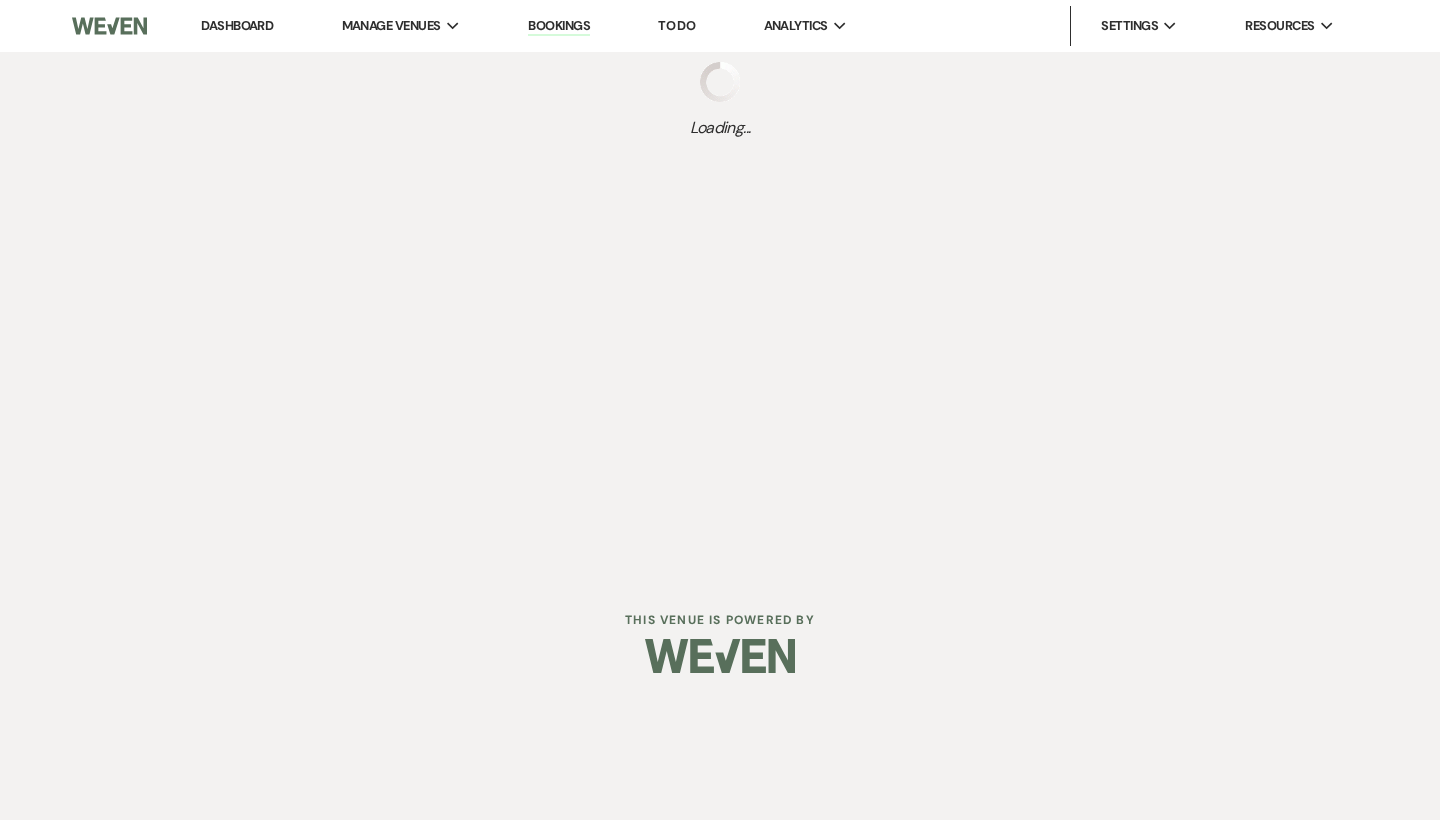 scroll, scrollTop: 0, scrollLeft: 0, axis: both 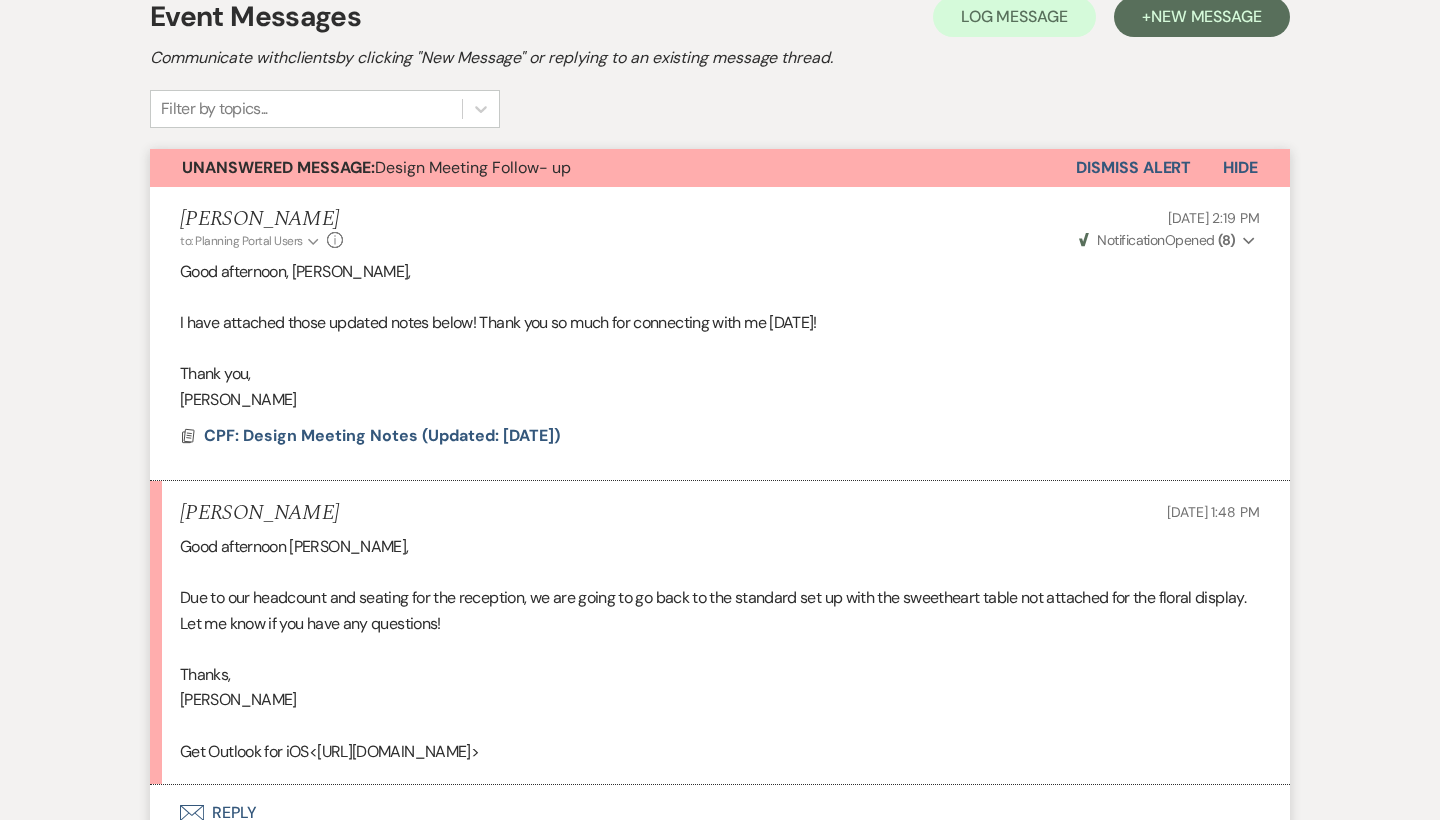 click on "Good afternoon [PERSON_NAME], Due to our headcount and seating for the reception, we are going to go back to the standard set up with the sweetheart table not attached for the floral display. Let me know if you have any questions! Thanks, [PERSON_NAME] Get Outlook for iOS<[URL][DOMAIN_NAME]>" at bounding box center (720, 649) 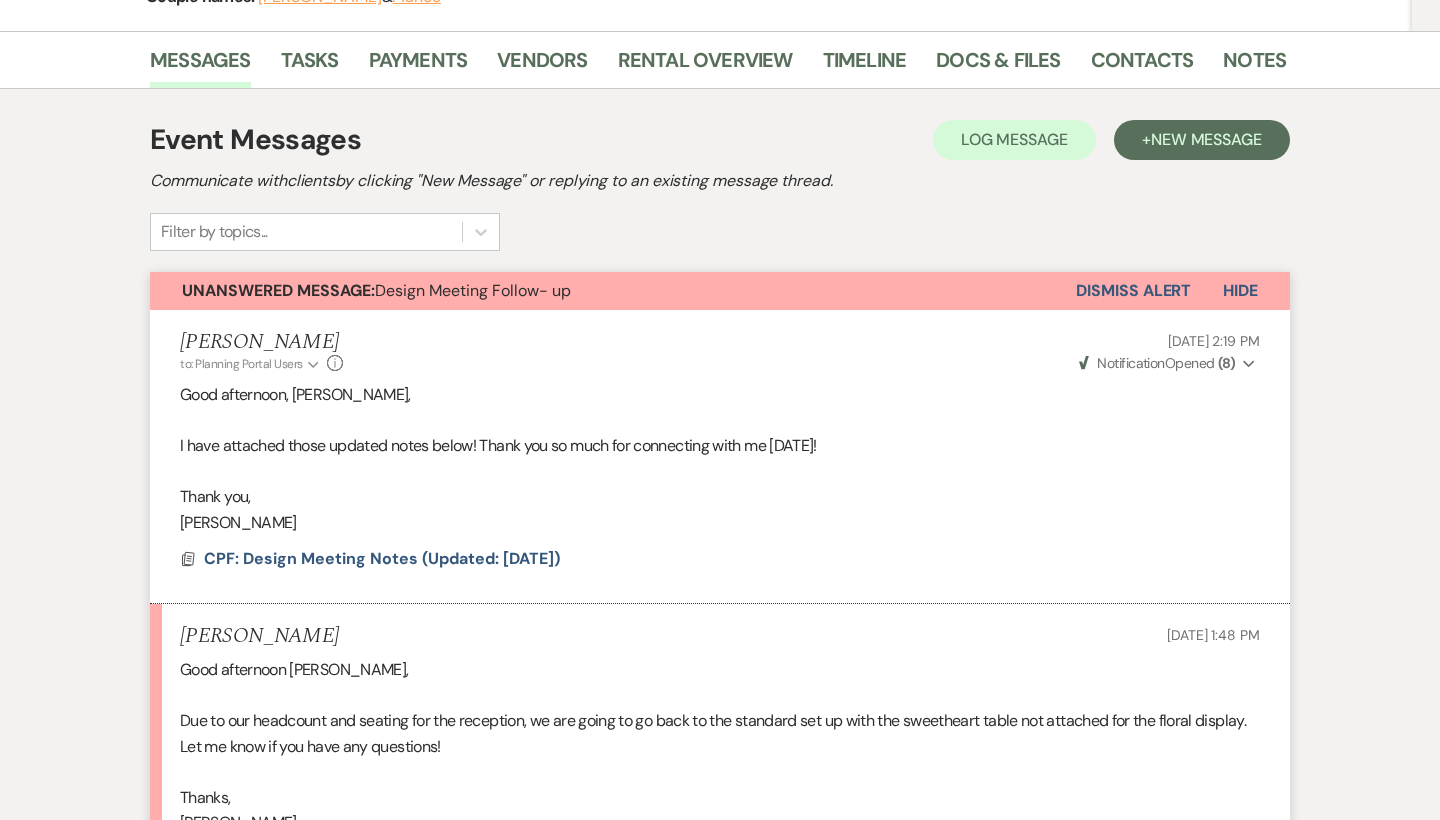 scroll, scrollTop: 298, scrollLeft: 0, axis: vertical 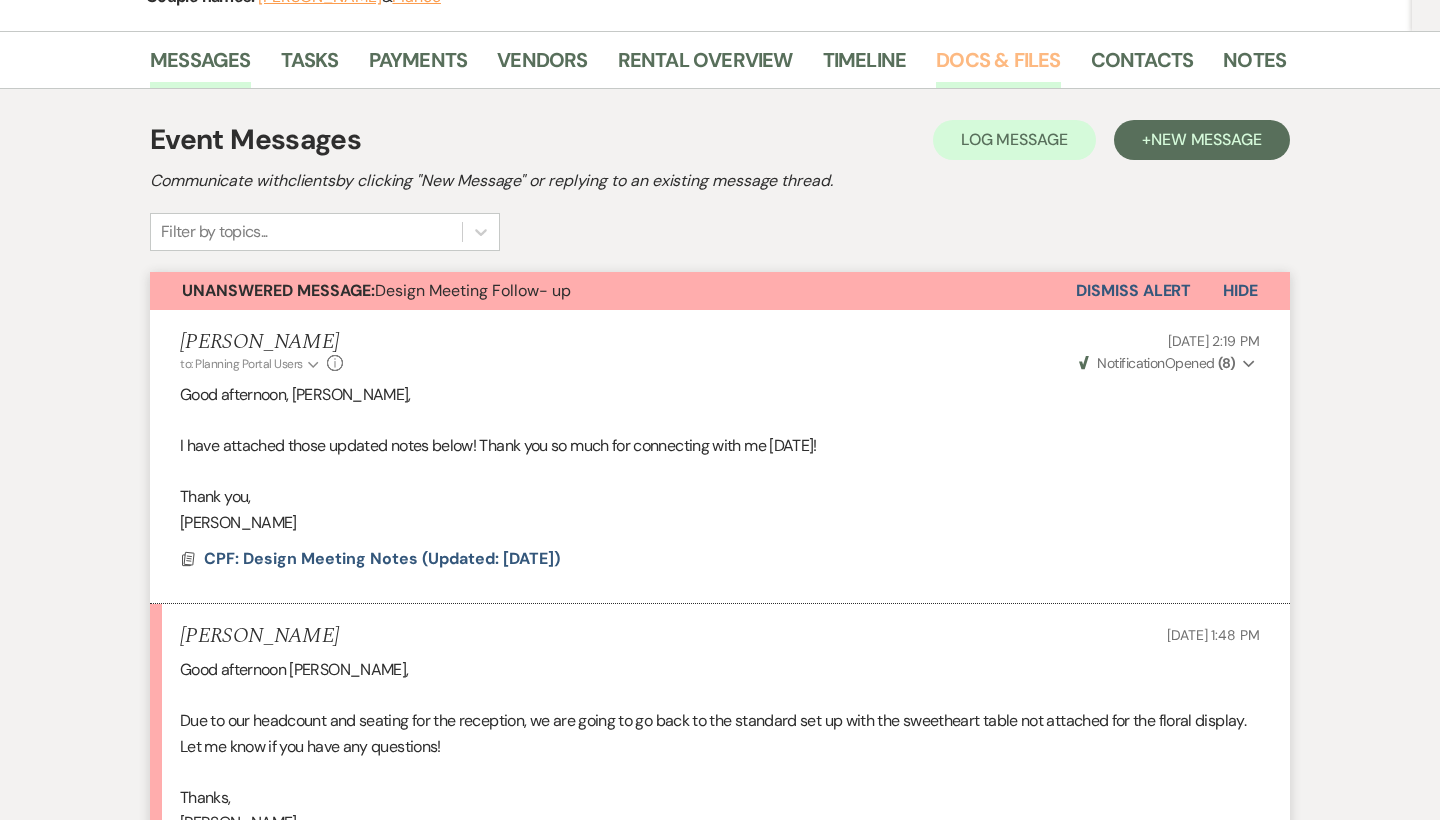 click on "Docs & Files" at bounding box center (998, 66) 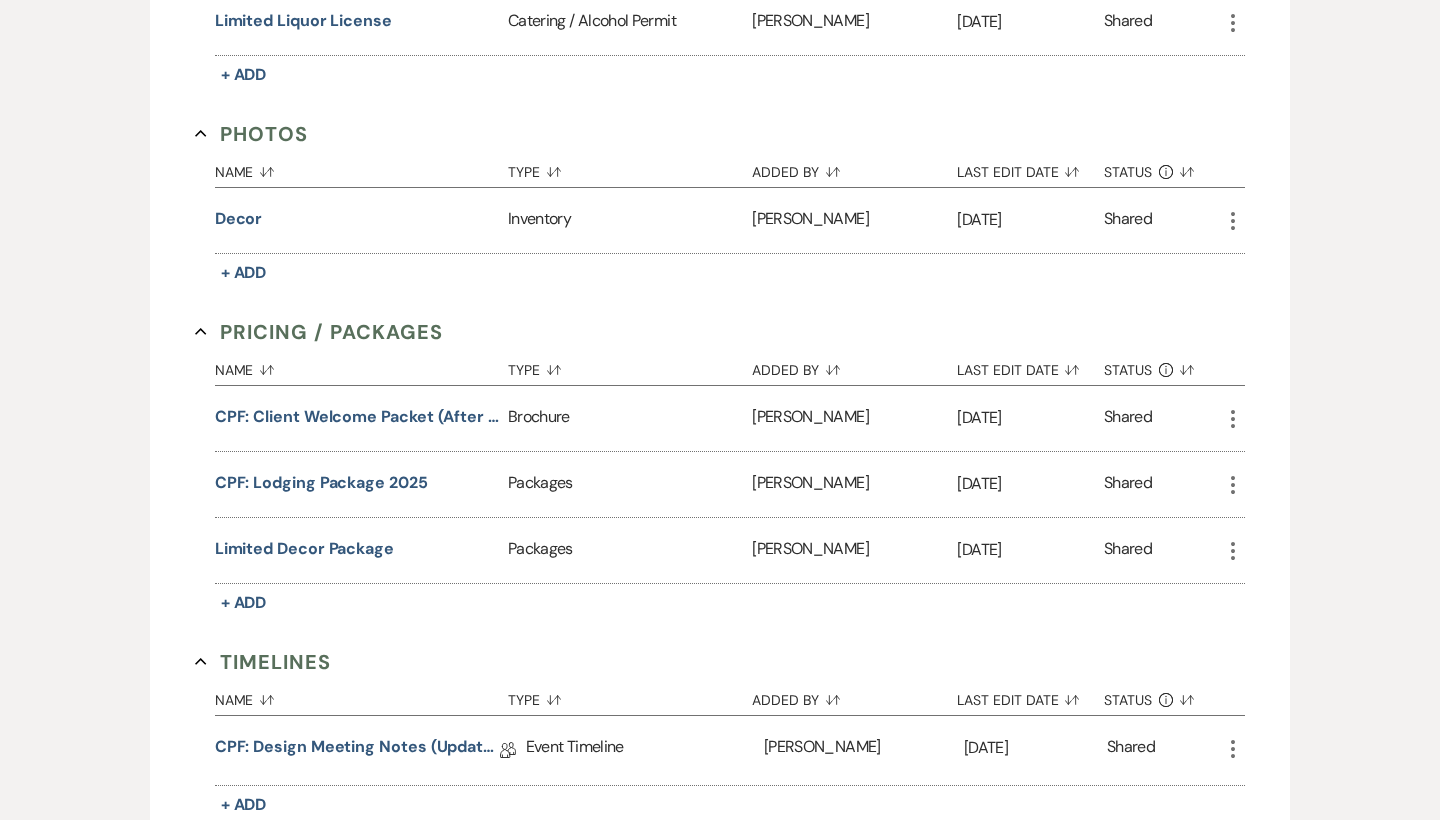 scroll, scrollTop: 1716, scrollLeft: 0, axis: vertical 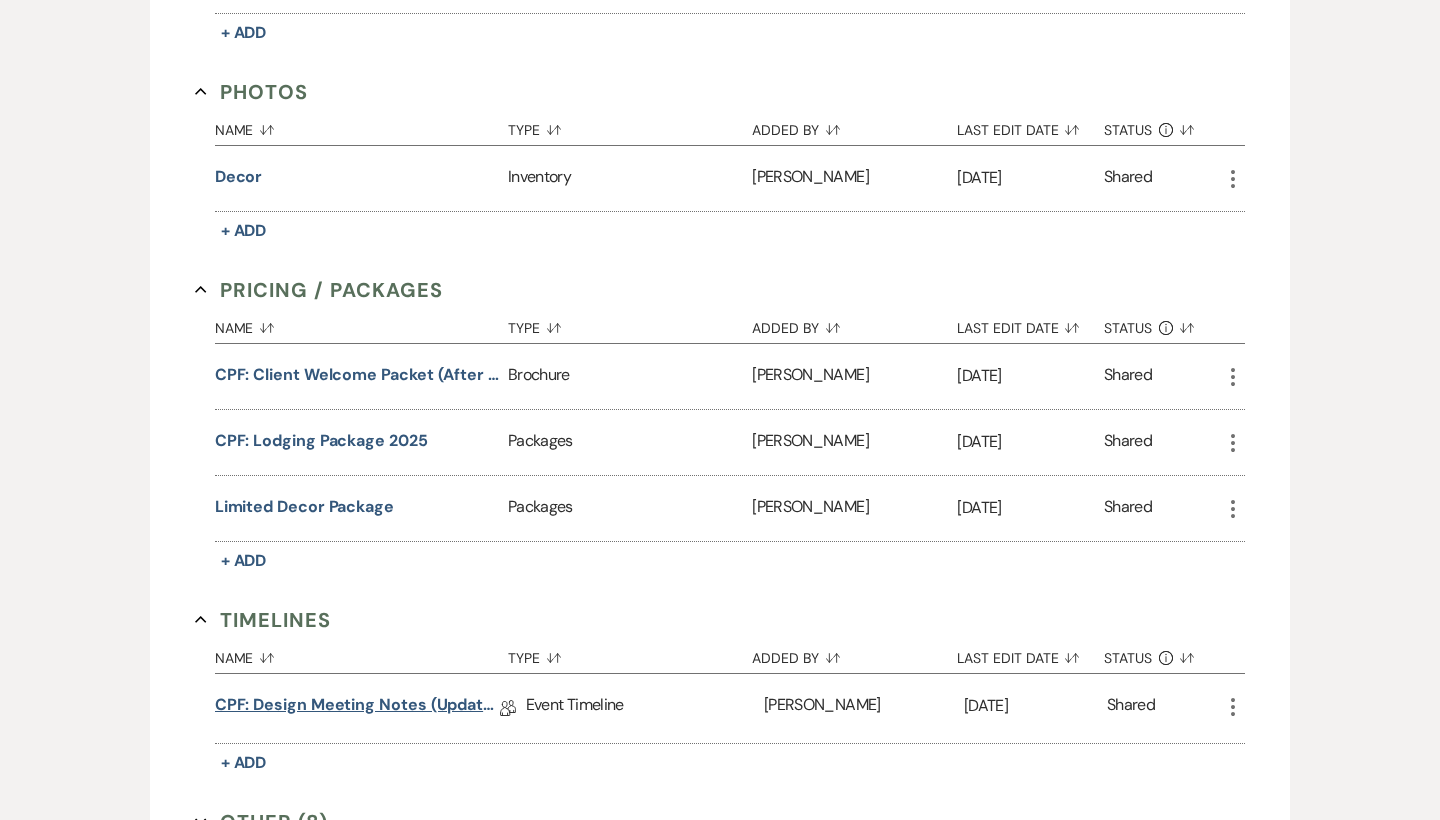 click on "CPF: Design Meeting Notes (Updated: [DATE])" at bounding box center (357, 708) 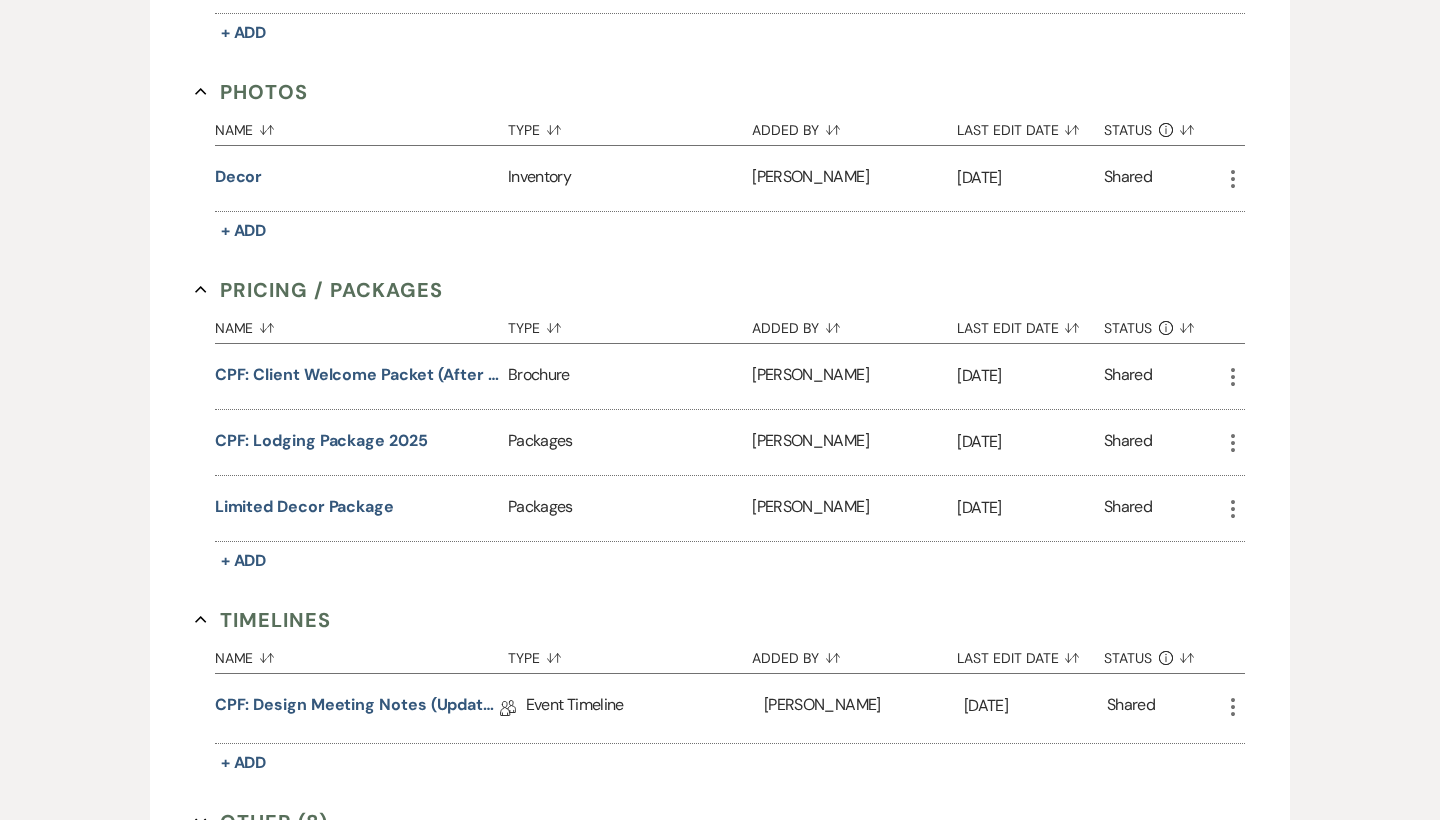 scroll, scrollTop: 0, scrollLeft: 0, axis: both 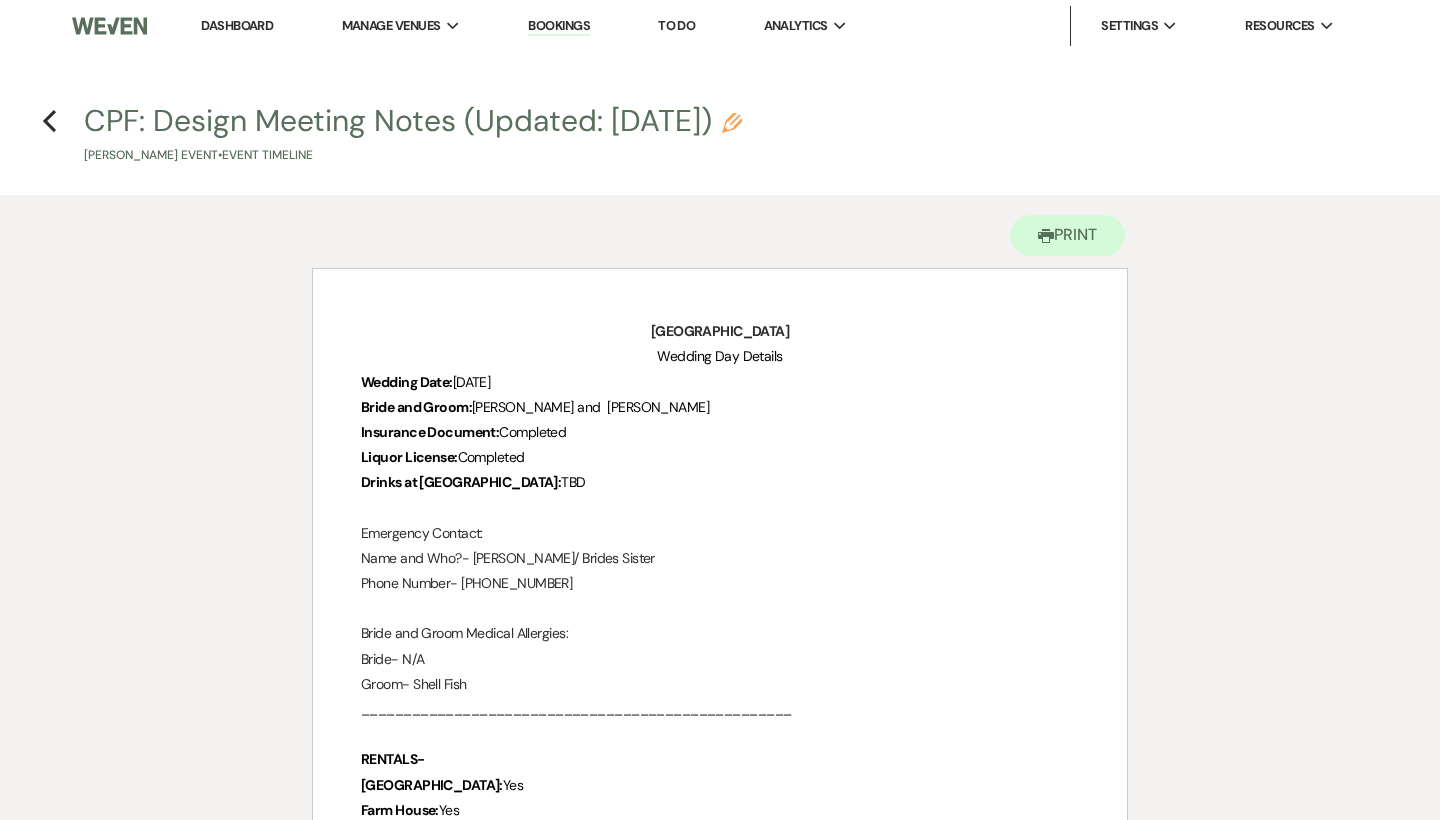 click on "Pencil" 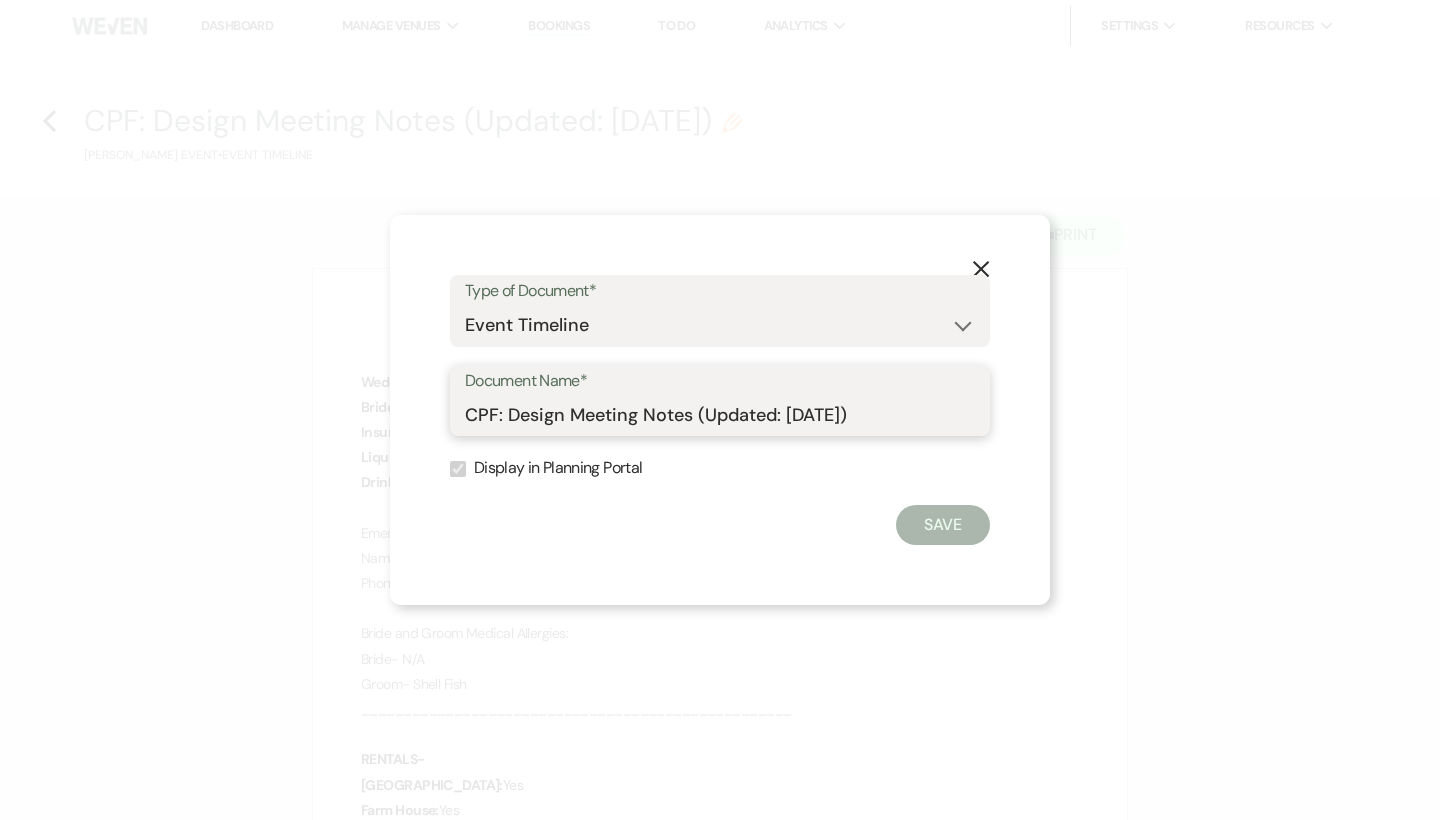 click on "CPF: Design Meeting Notes (Updated: [DATE])" at bounding box center [720, 414] 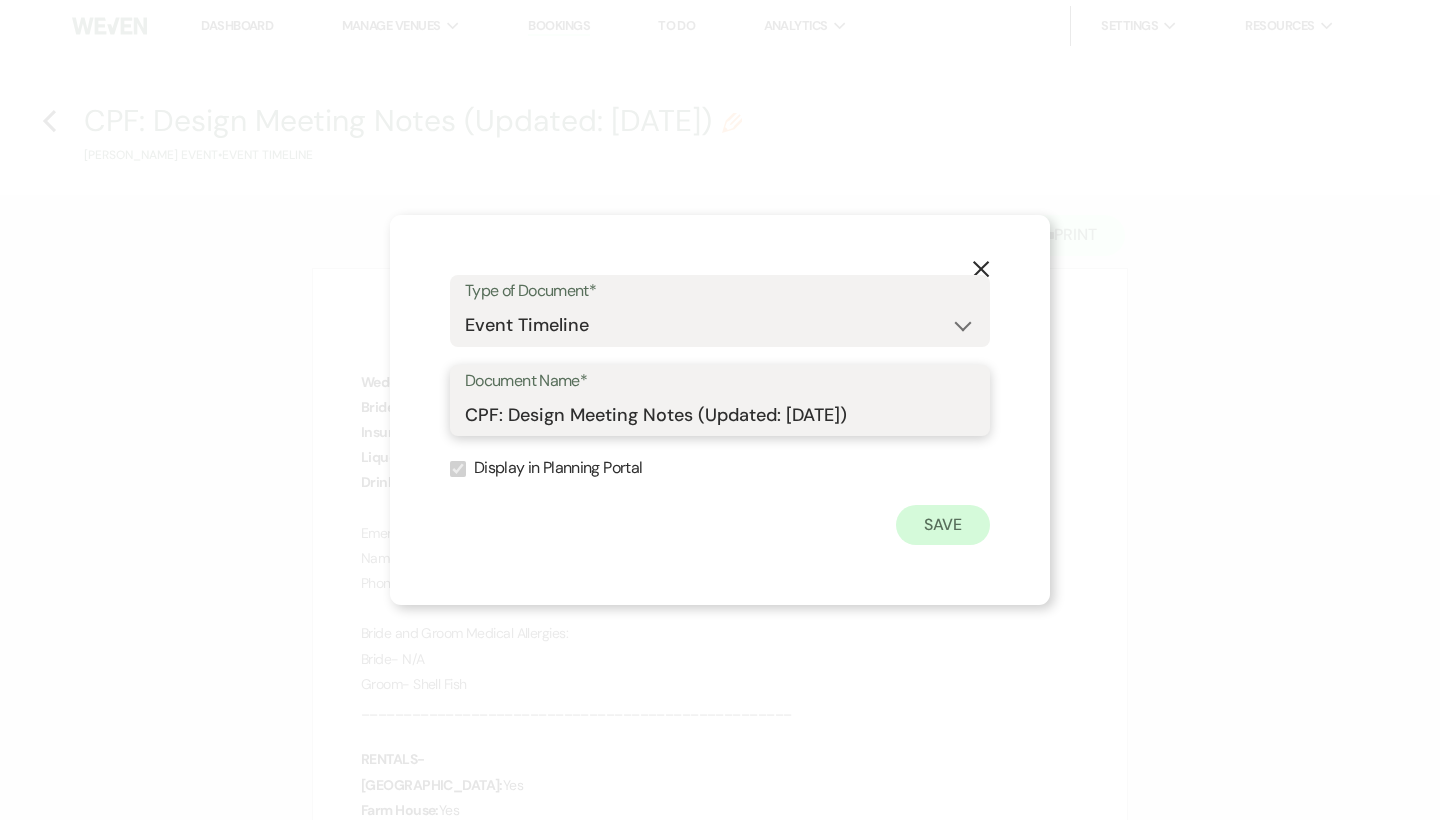 type on "CPF: Design Meeting Notes (Updated: [DATE])" 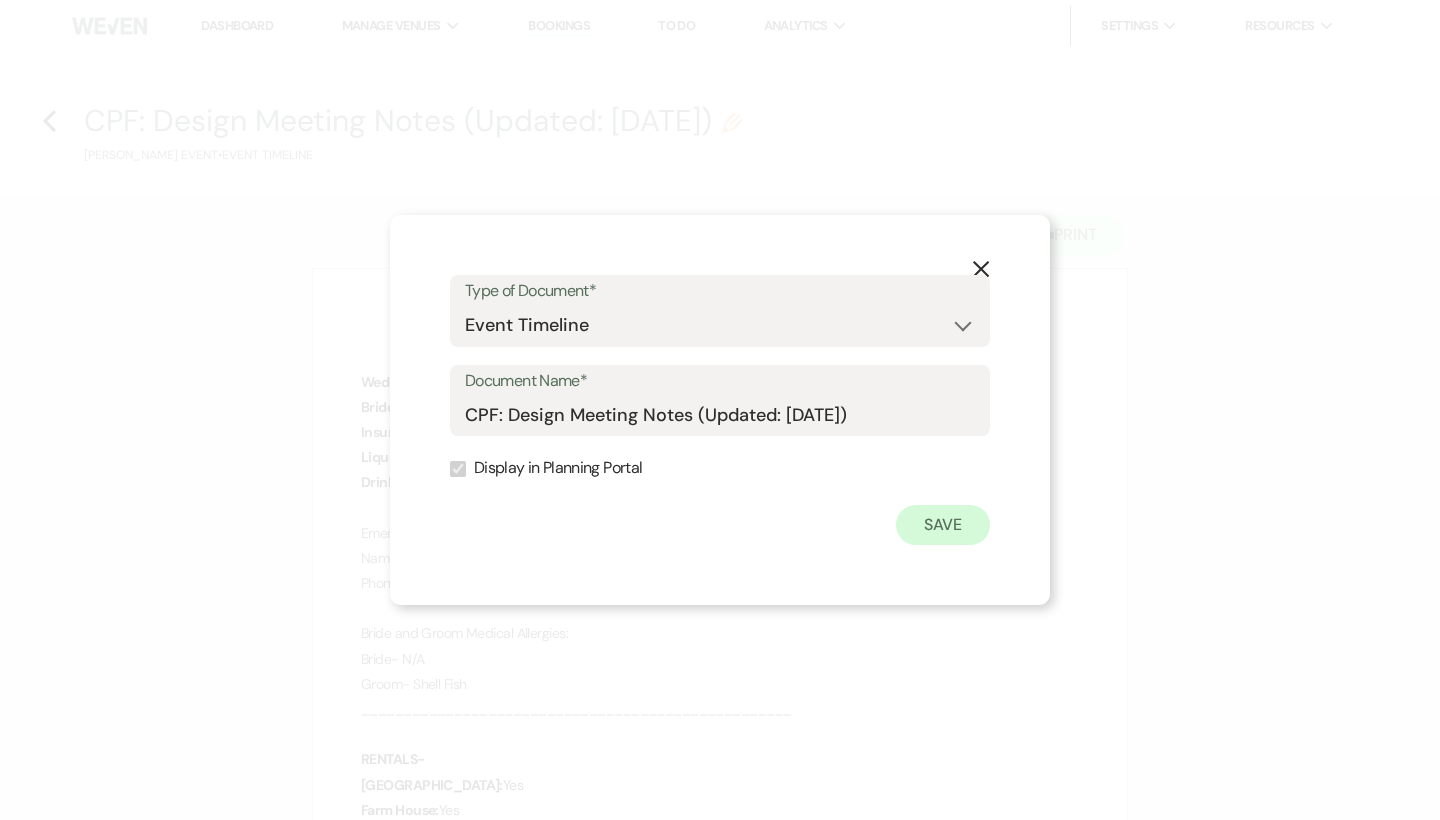 click on "Save" at bounding box center [943, 525] 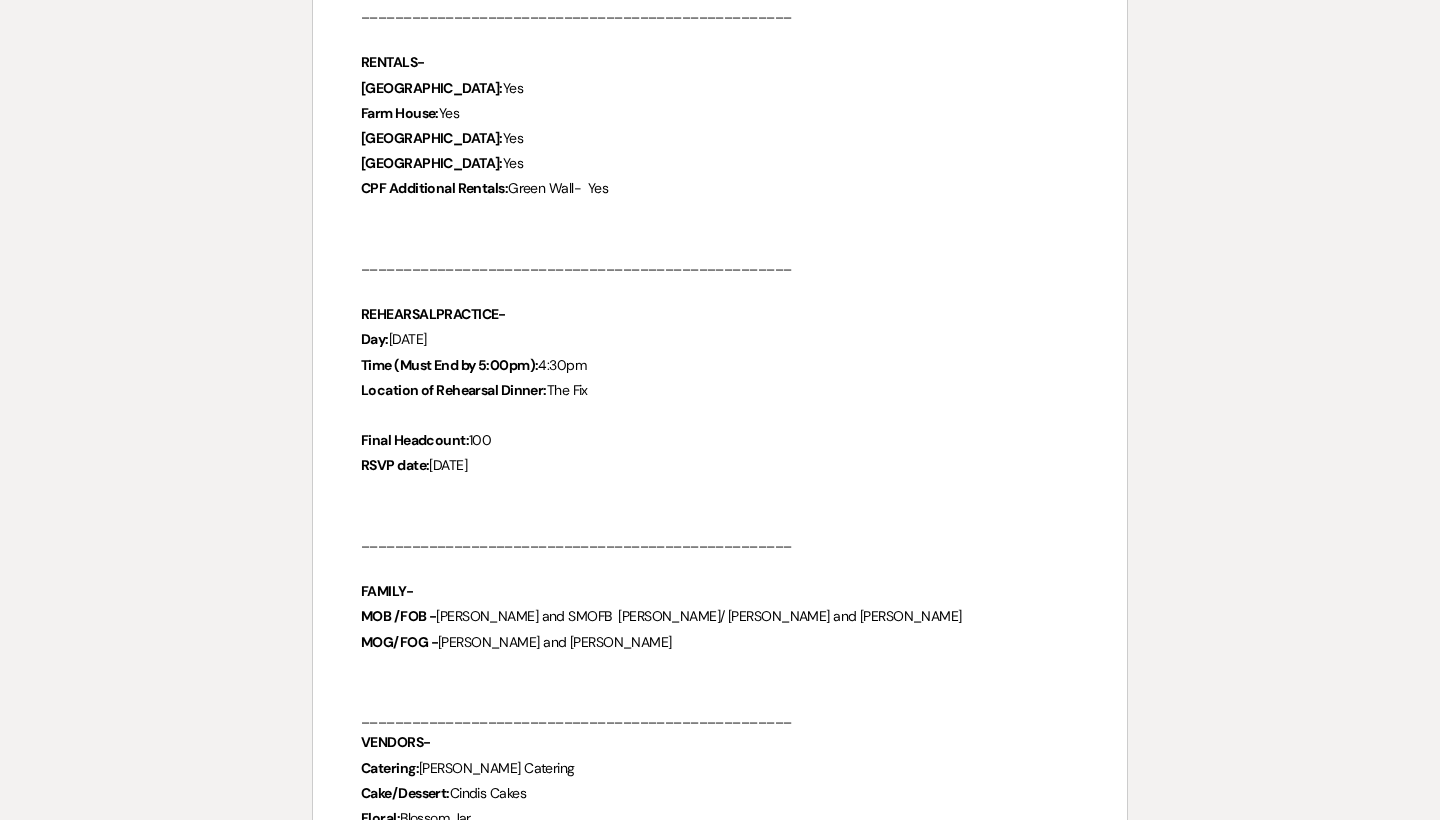 click on "FAMILY-" at bounding box center [720, 591] 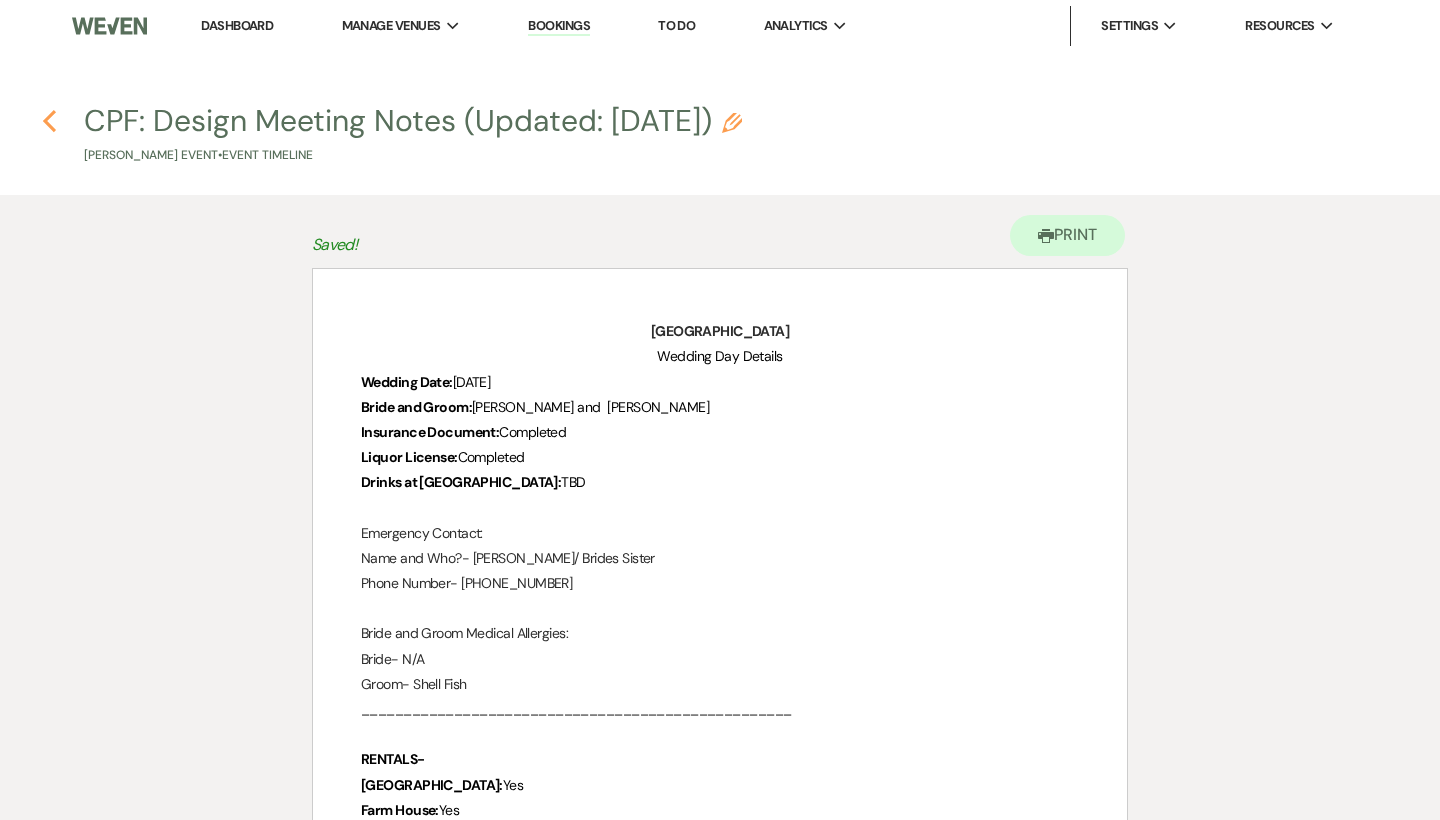 scroll, scrollTop: 0, scrollLeft: 0, axis: both 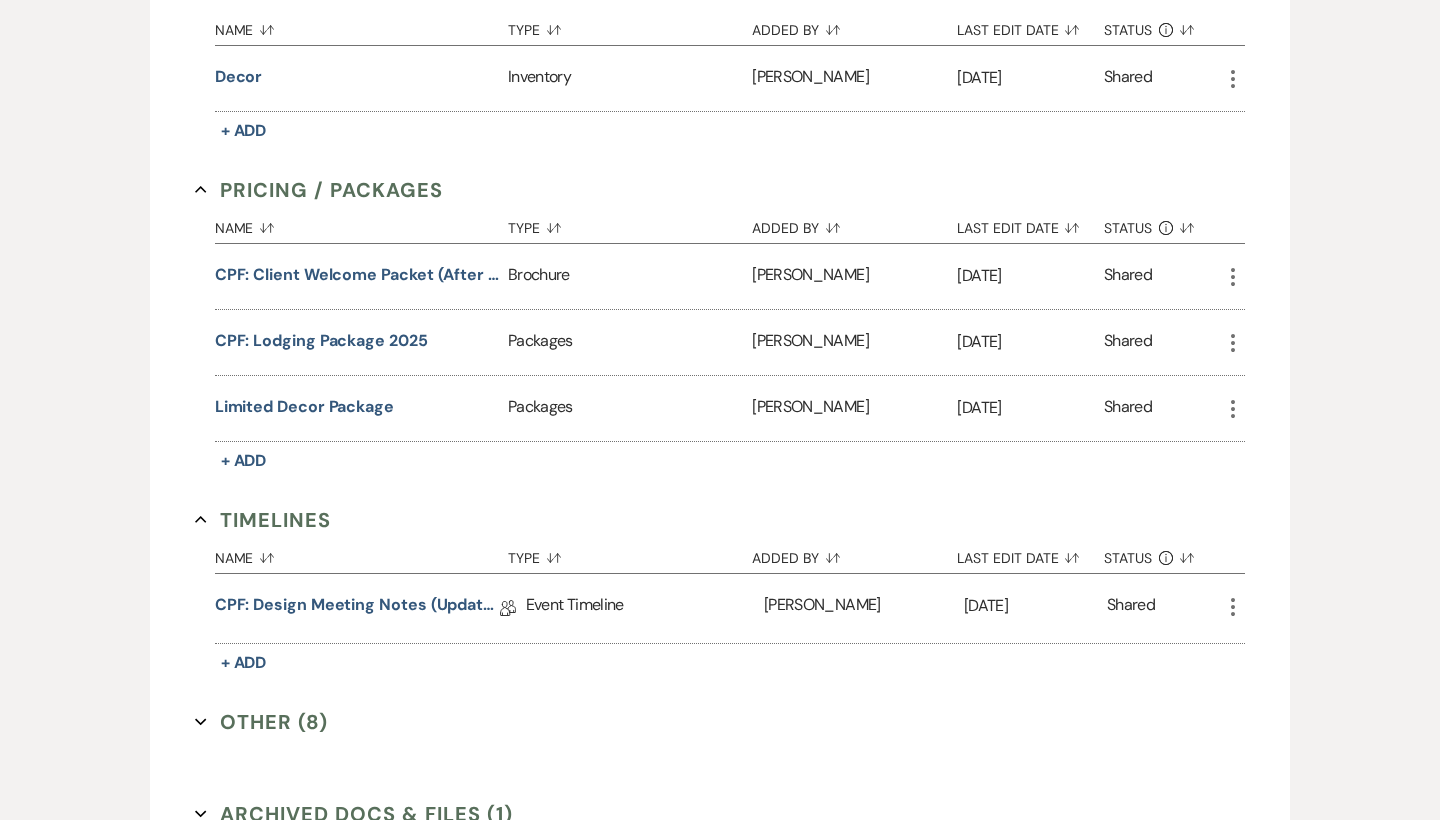 click on "More" 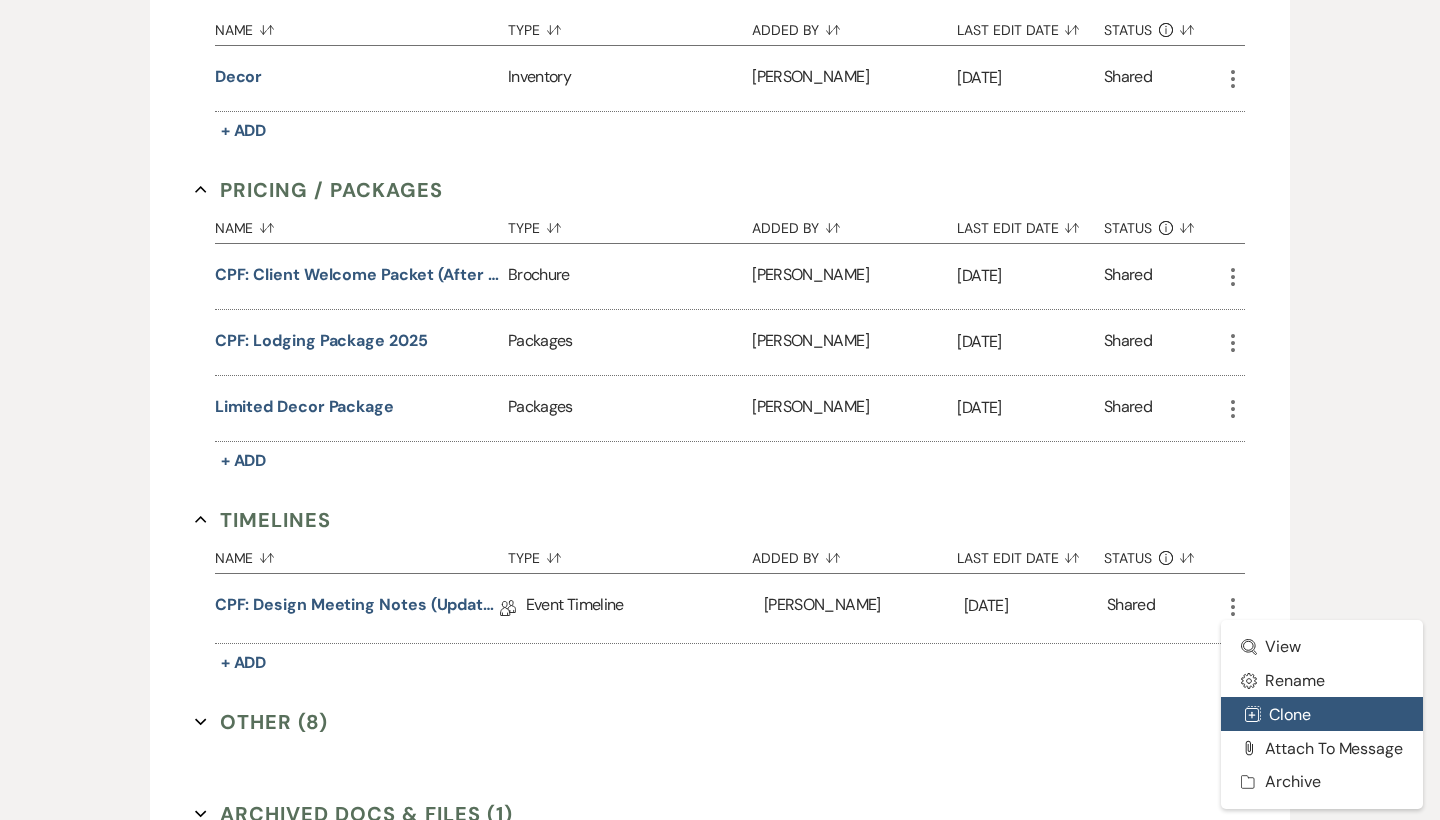 click on "Duplicate Clone" at bounding box center [1322, 714] 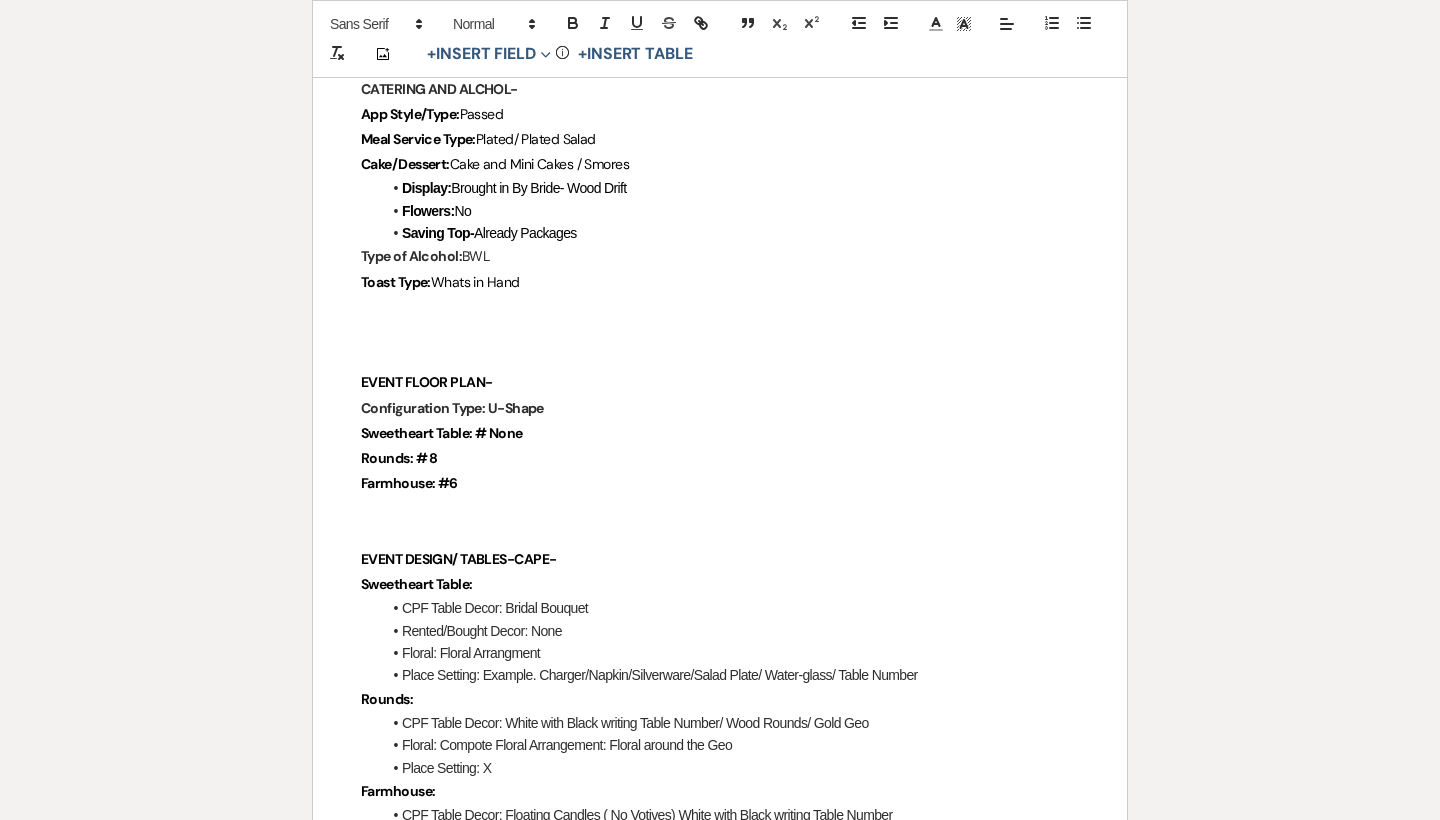 scroll, scrollTop: 1919, scrollLeft: 0, axis: vertical 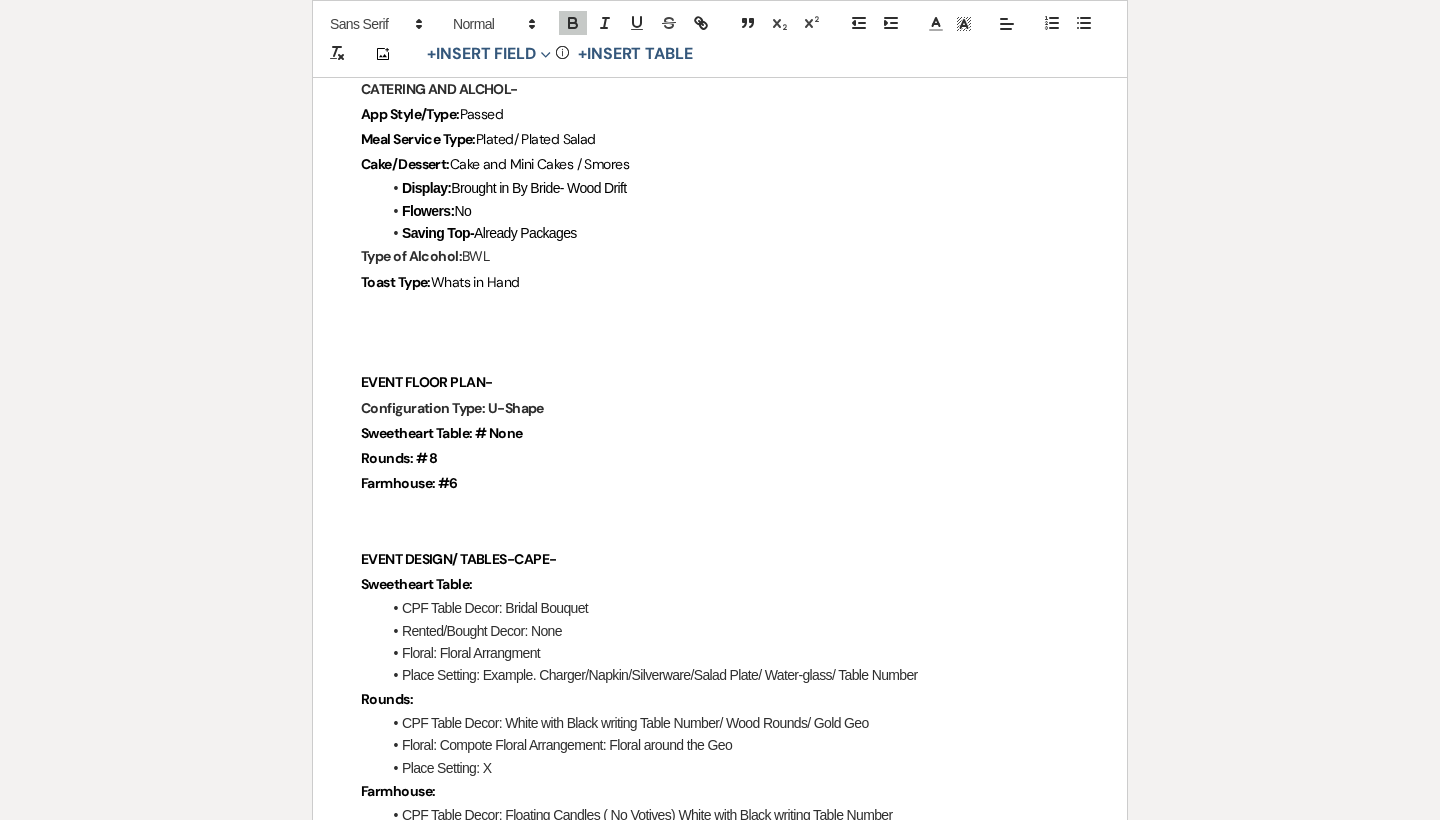 type 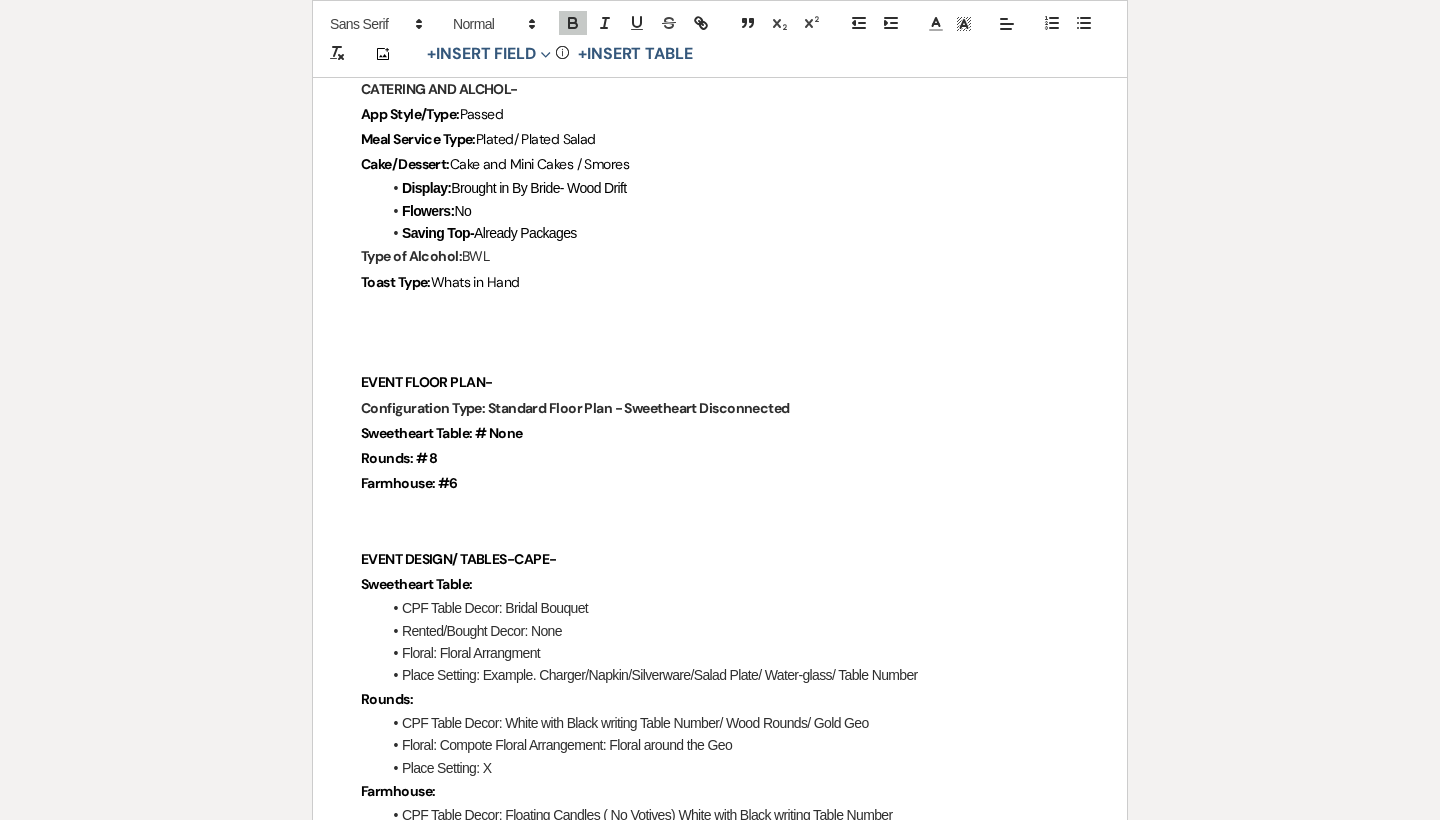 click on "Sweetheart Table: # None" at bounding box center [720, 433] 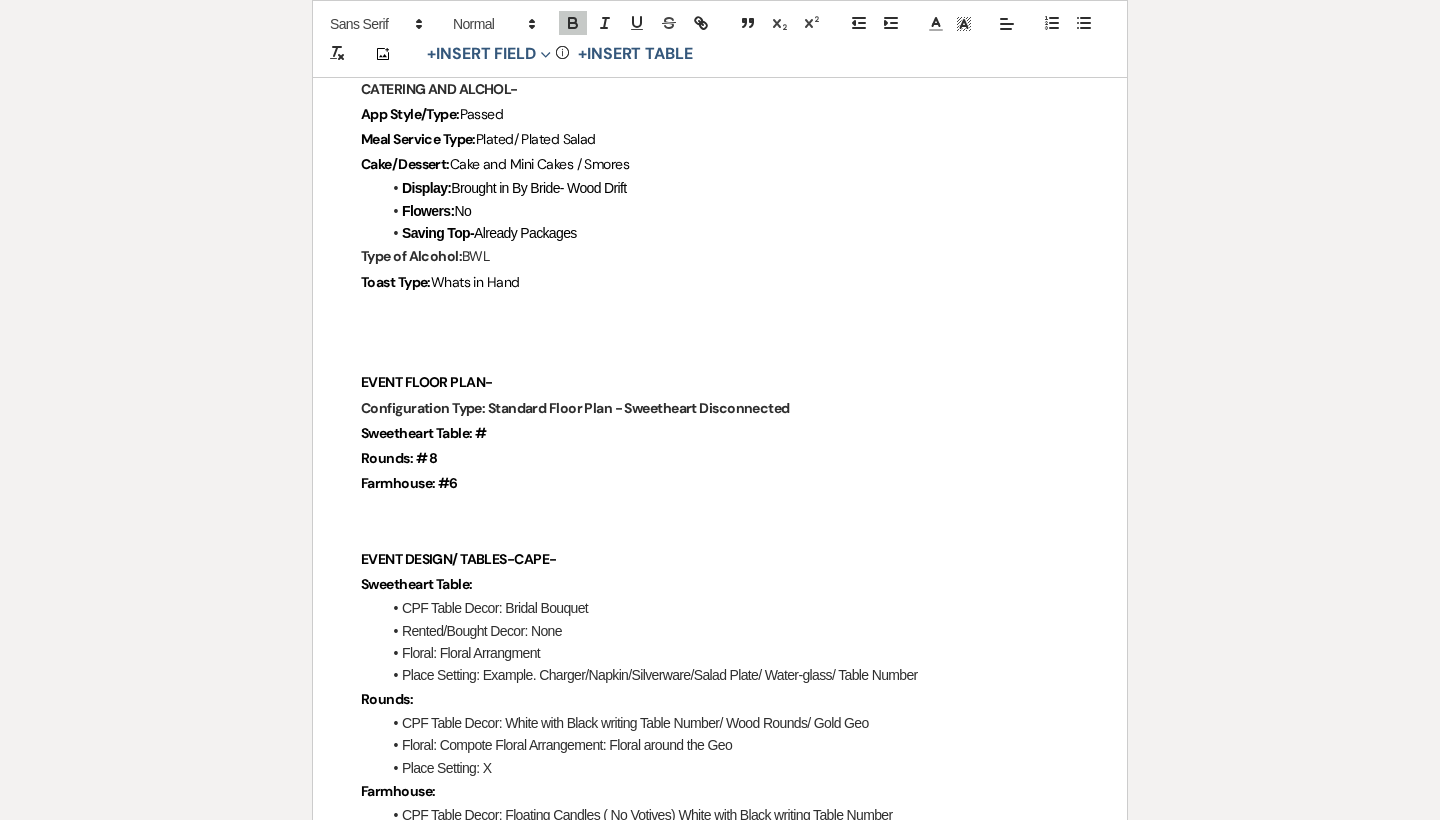 click on "Farmhouse: #6" at bounding box center [720, 483] 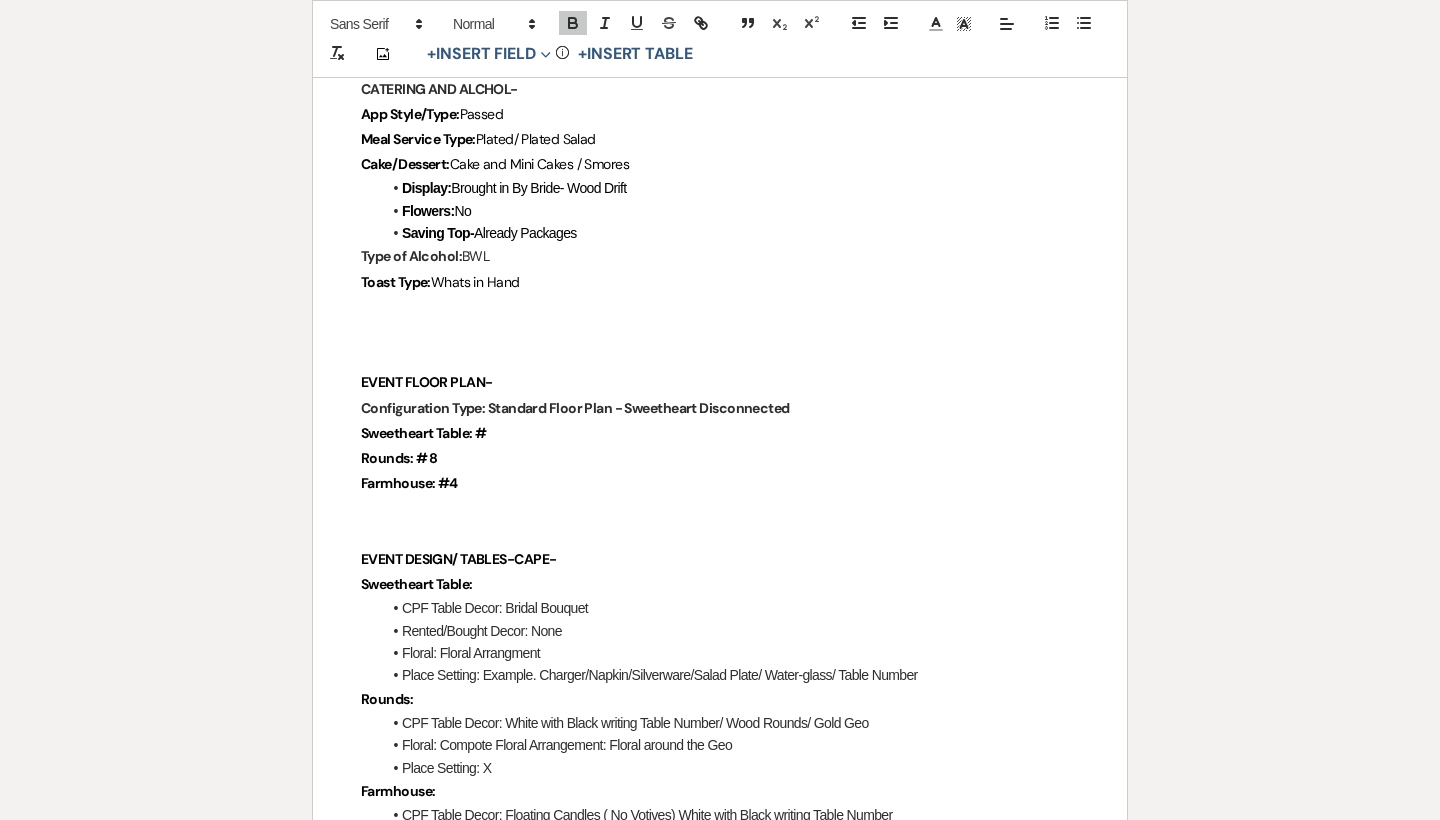 click on "Rounds: # 8" at bounding box center [720, 458] 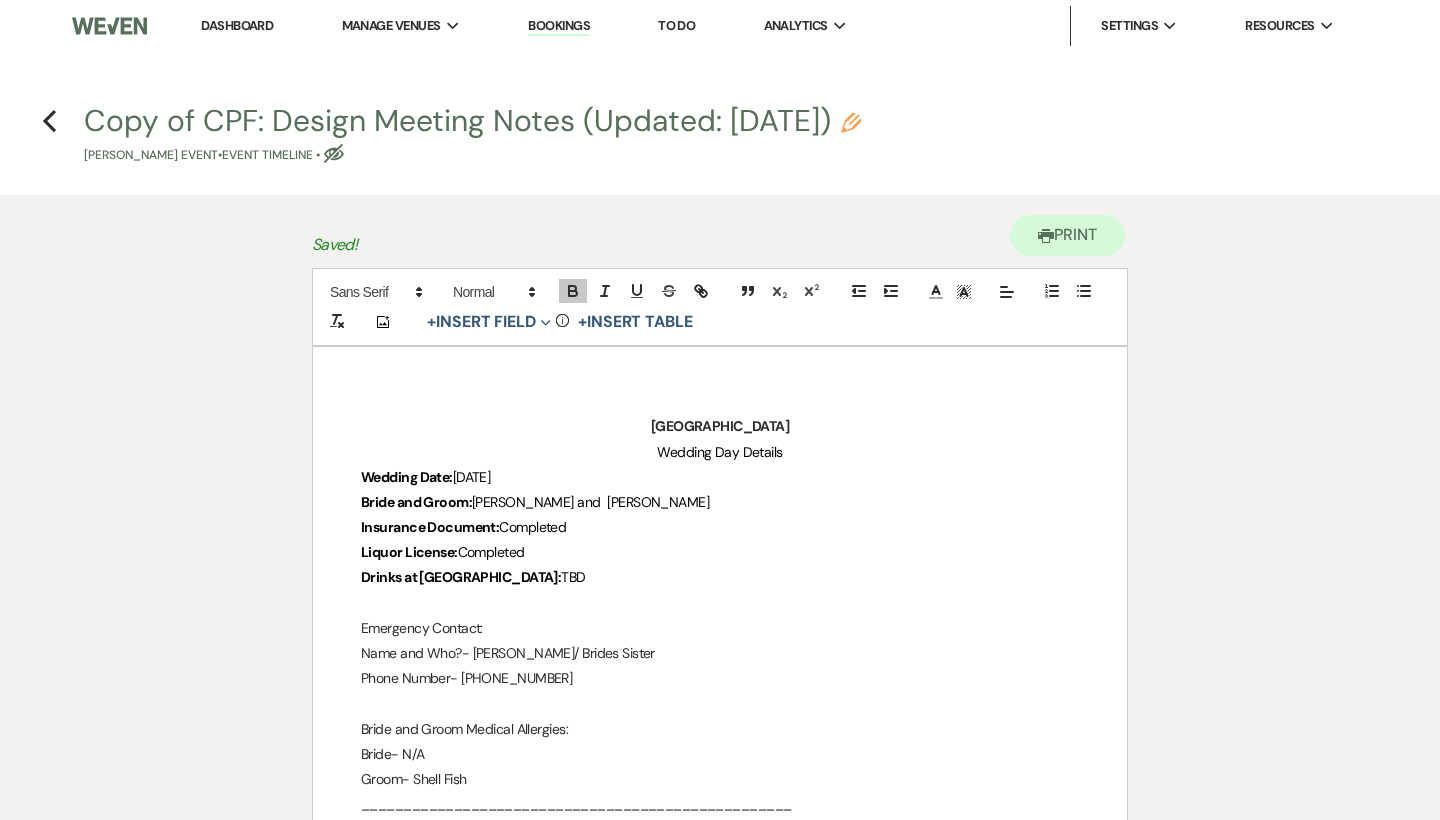 scroll, scrollTop: 0, scrollLeft: 0, axis: both 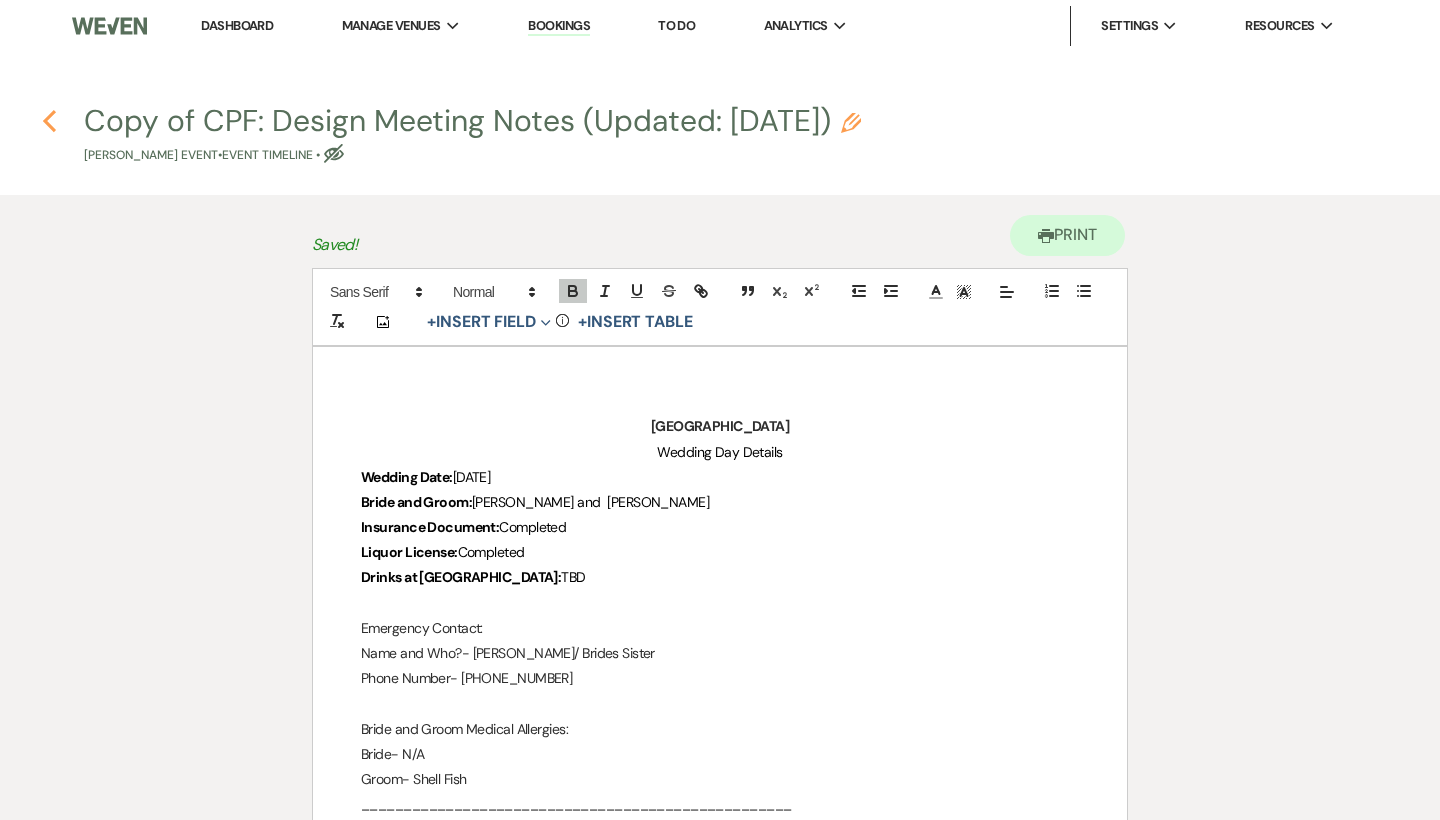 click on "Previous" 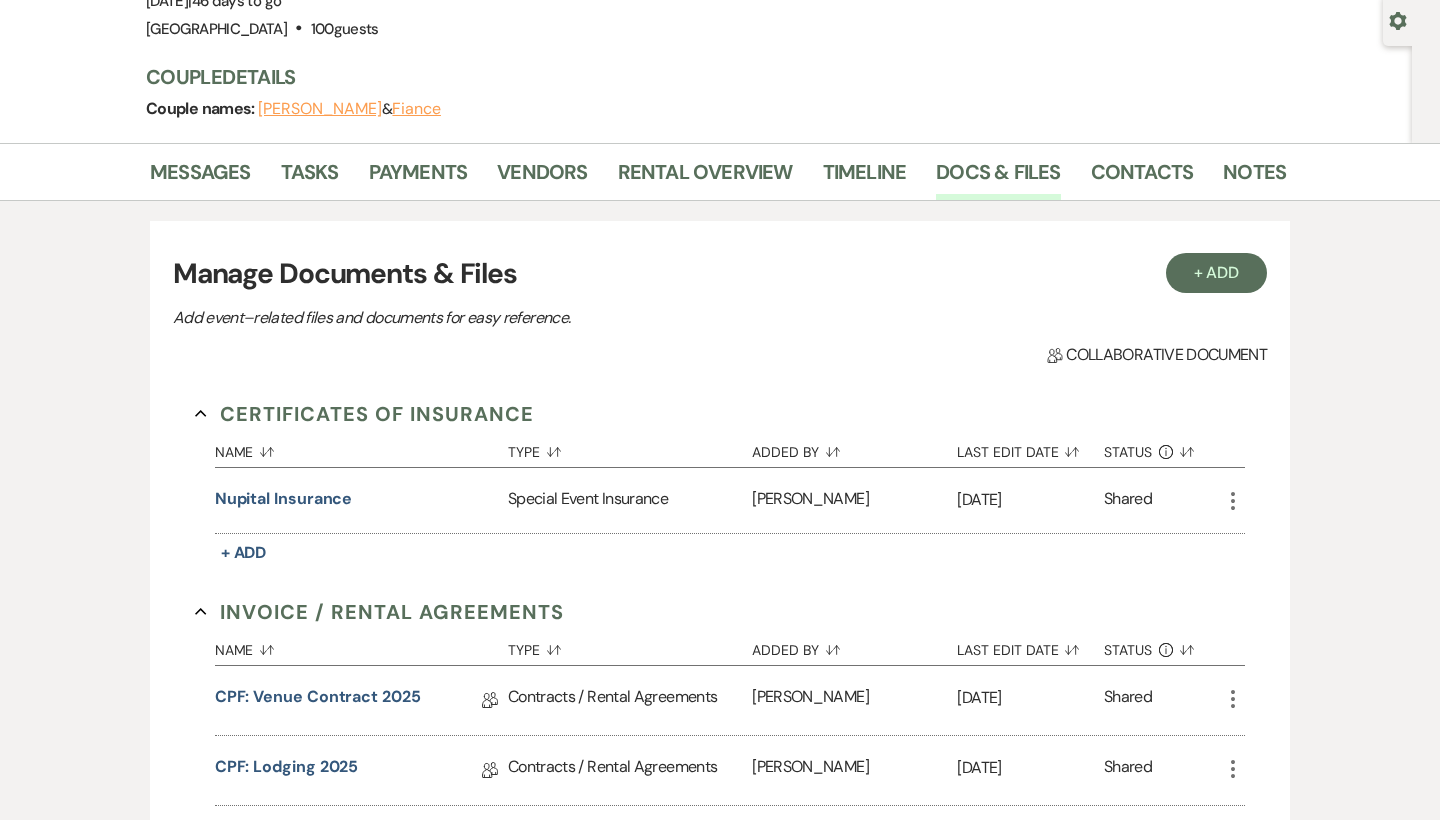 scroll, scrollTop: 184, scrollLeft: 0, axis: vertical 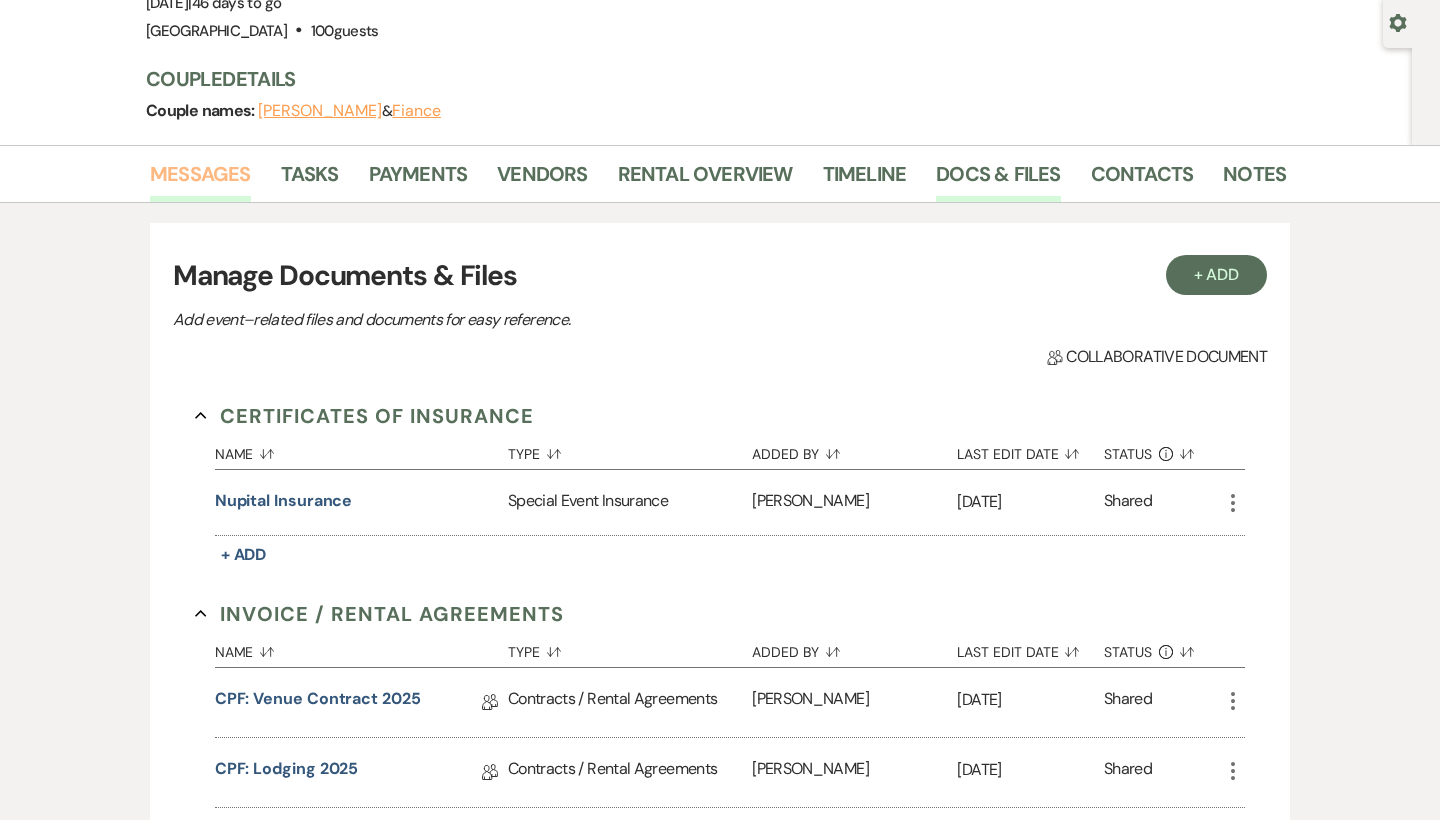 click on "Messages" at bounding box center (200, 180) 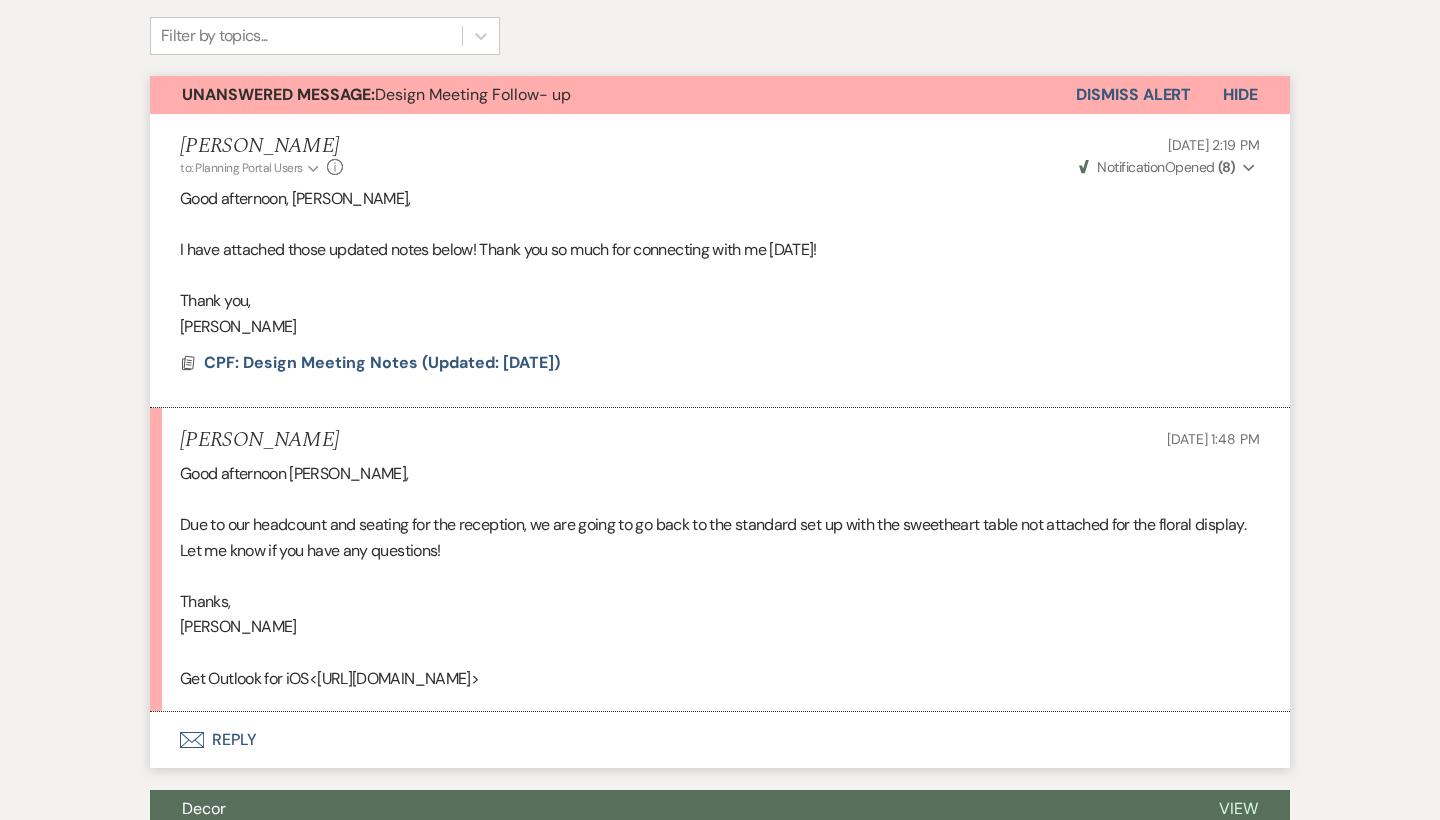 click on "Envelope Reply" at bounding box center [720, 740] 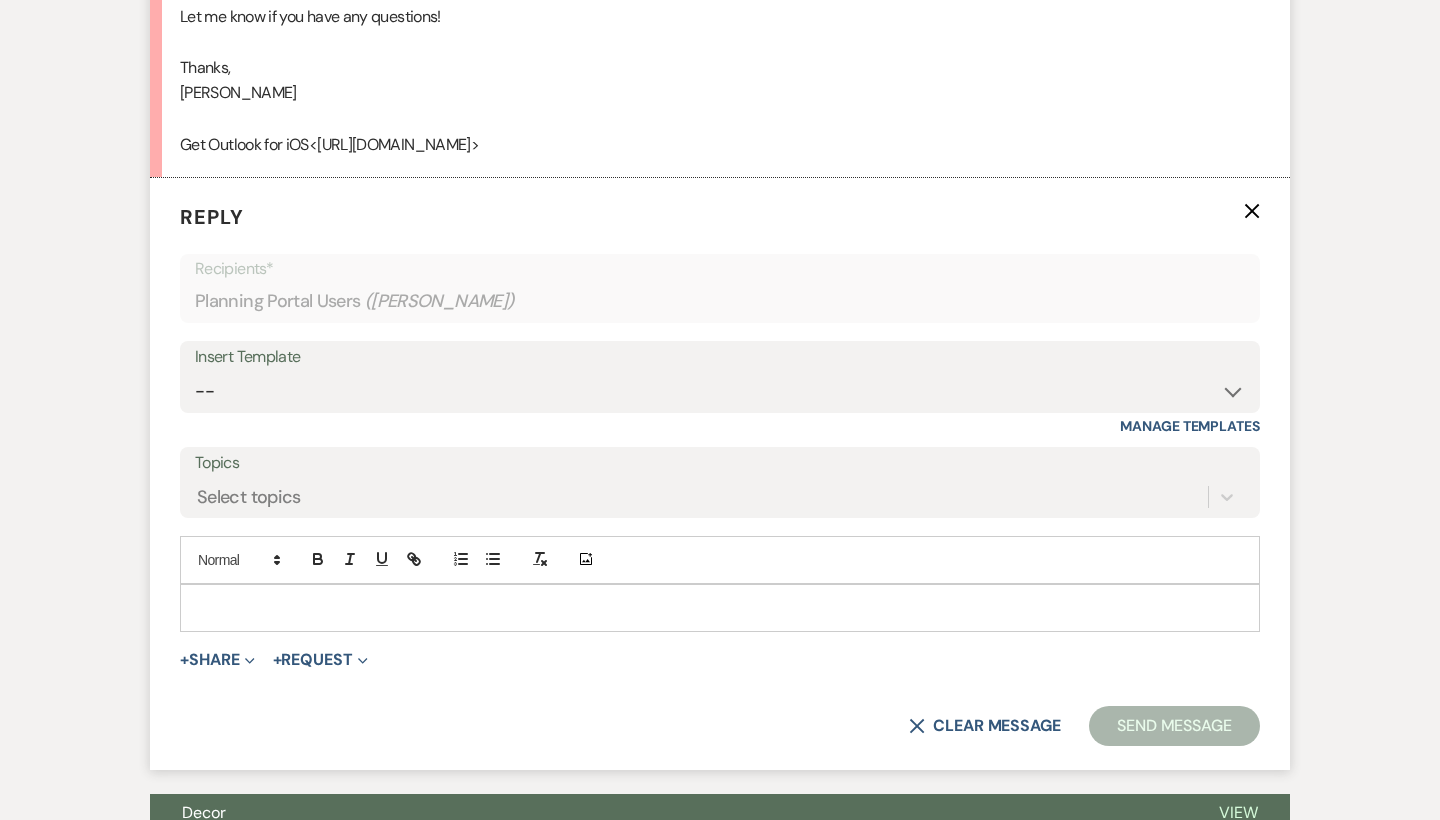 scroll, scrollTop: 1029, scrollLeft: 0, axis: vertical 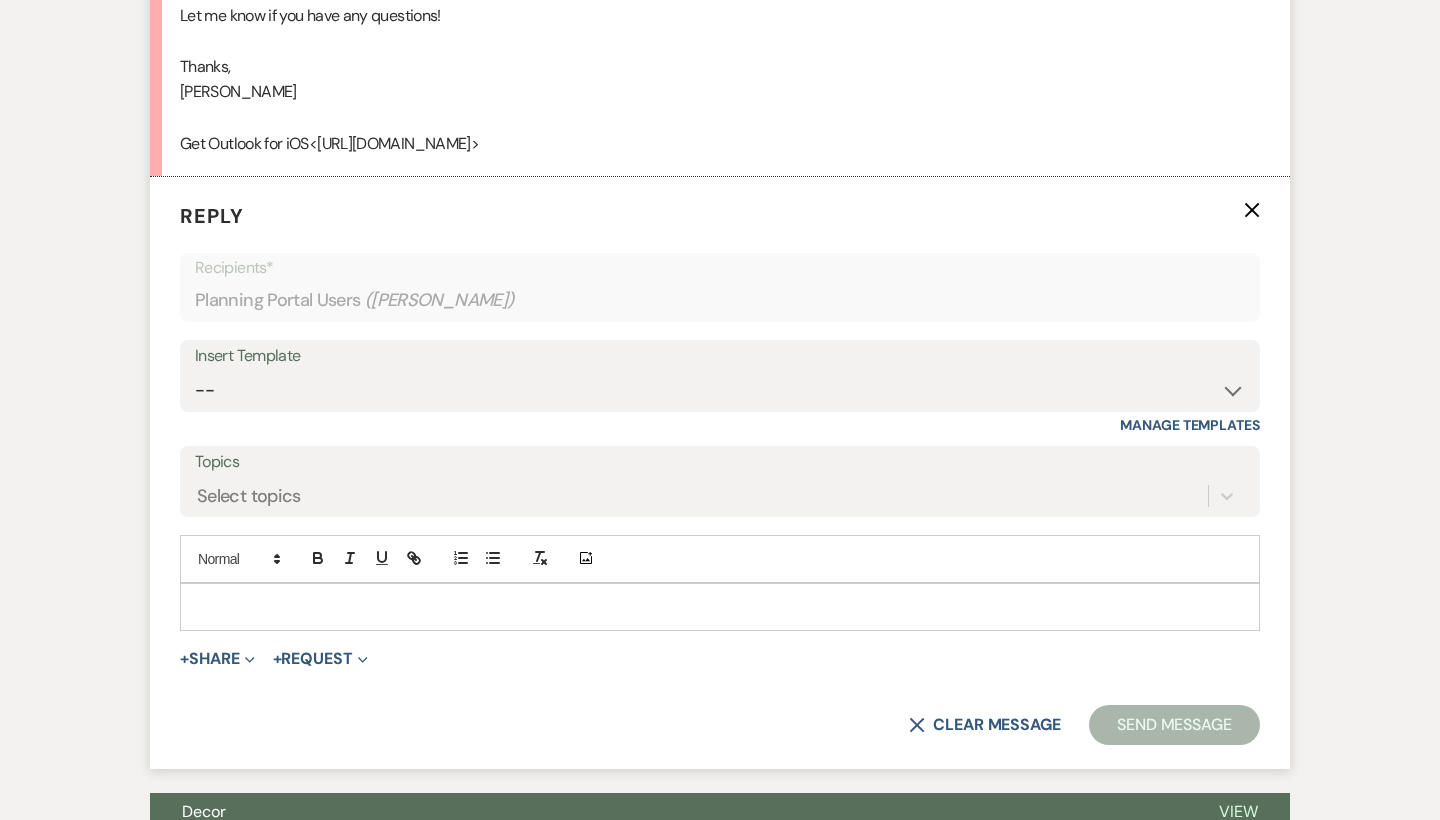 click at bounding box center [720, 607] 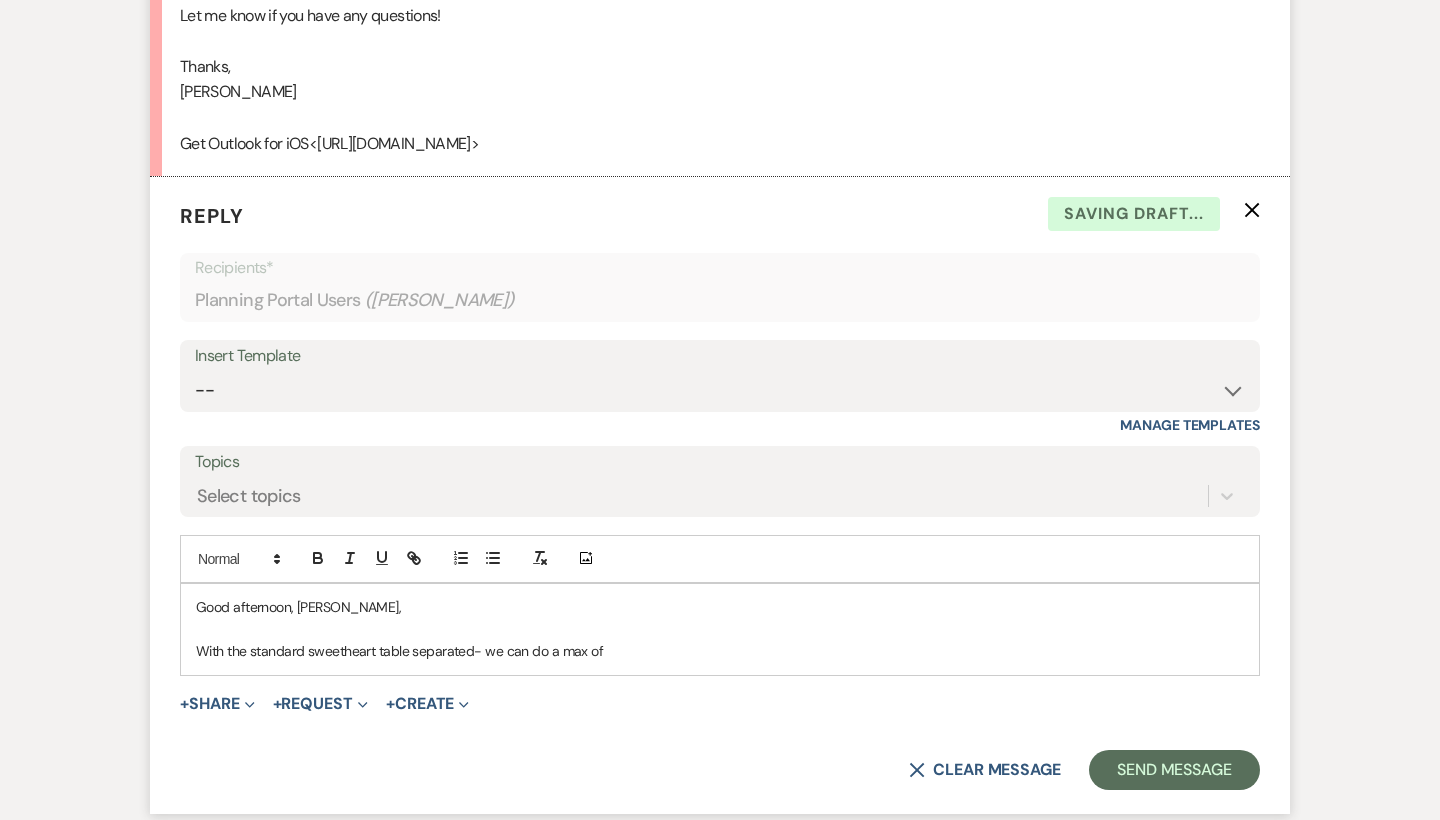 click on "With the standard sweetheart table separated- we can do a max of" at bounding box center (720, 651) 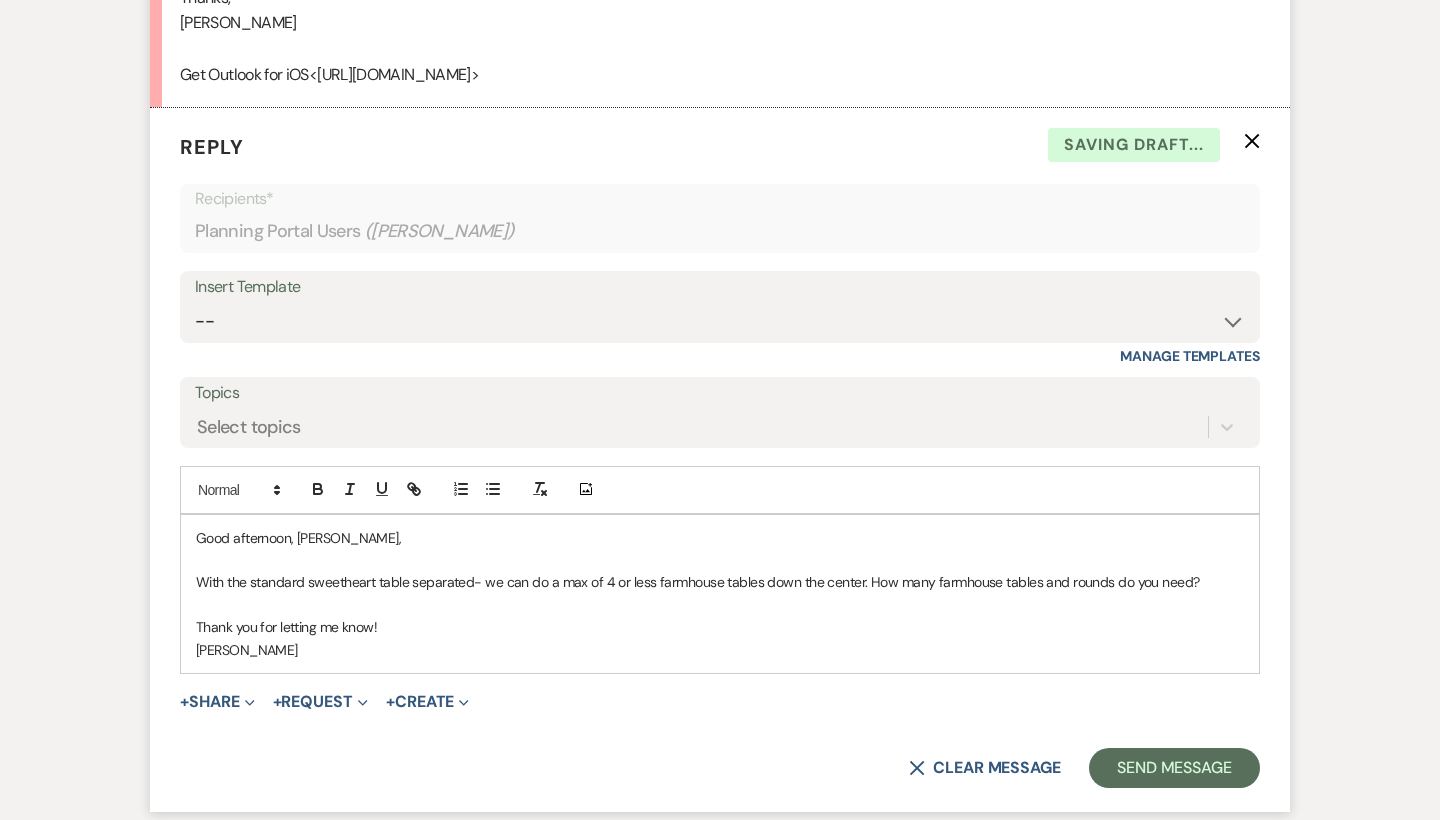 scroll, scrollTop: 1120, scrollLeft: 0, axis: vertical 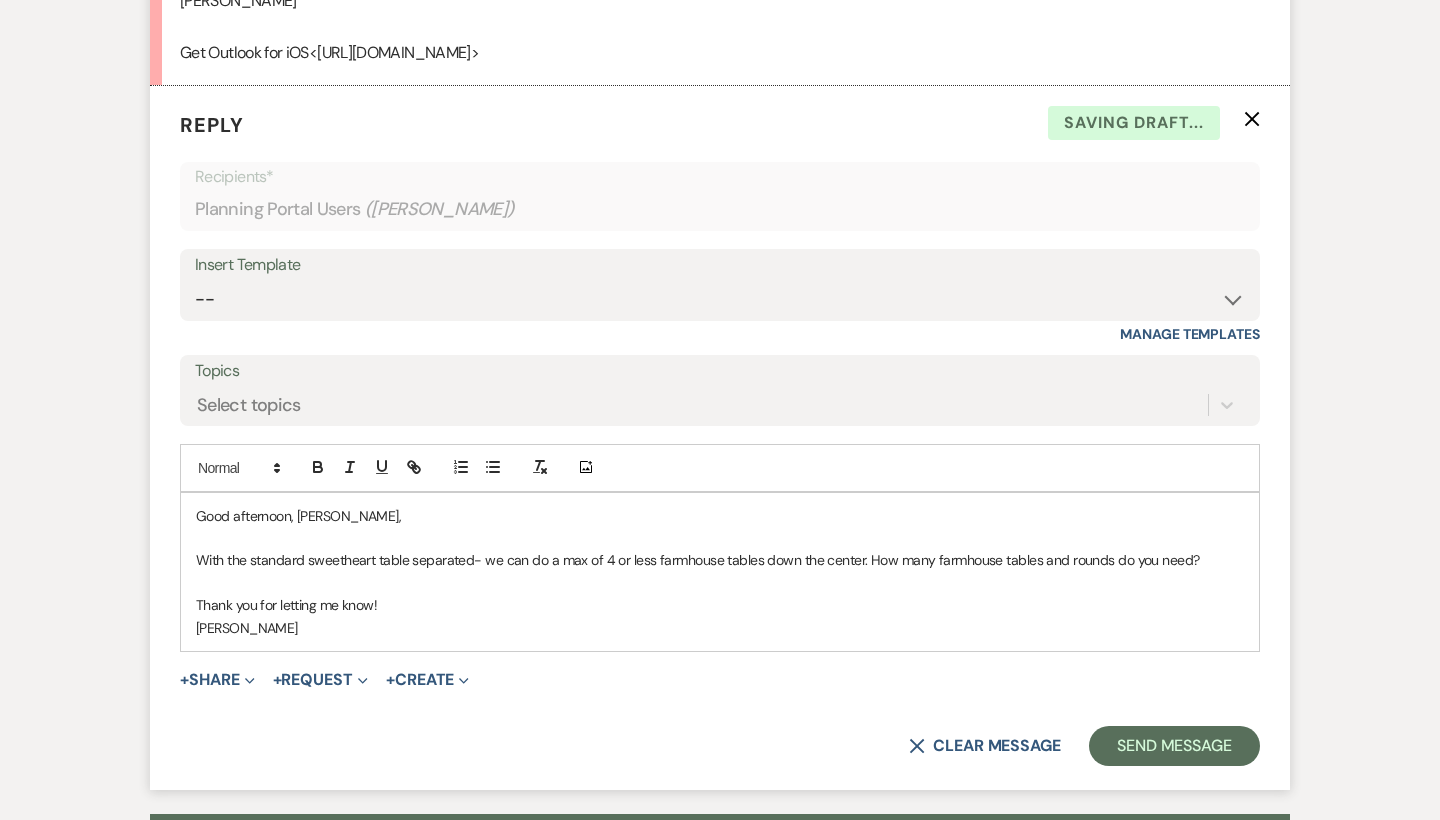 click on "Reply   X Saving draft... Recipients* Planning Portal Users   ( [PERSON_NAME] )   Insert Template   -- Weven Planning Portal Introduction (Booked Events) Congratulations on choosing a venue!   Thank you for visiting! [GEOGRAPHIC_DATA] Alcohol Package Update Chimney Pond Farm Mailing Payments  Chimney Pond Farm Follow Up Initial inquiry long (attachments) LS follow up  Tour Confirmation  LS follow up w pic CPF: Lodging Check-In Instructions  BR Follow up Insurance  Catering Reminder Summer Check-In New Condo Accommodations  [DATE] Check In Vendor Email  Design Meeting Confirmation  May: Check- In 2- Week out Vendor Emails  PitchPutt Beverage Amenities  Fall- Check In  Updated Approved Vendor List  Winter Check-In Now Announcing: The Lake House Reserved Lodging Deadline Lakehouse Flyer and Contract  Lodging Booked Lodging  Happy Wedding Week! Review  Manage Templates Topics Select topics                                                                             Add Photo   Good afternoon, [PERSON_NAME],  [PERSON_NAME] +" at bounding box center [720, 438] 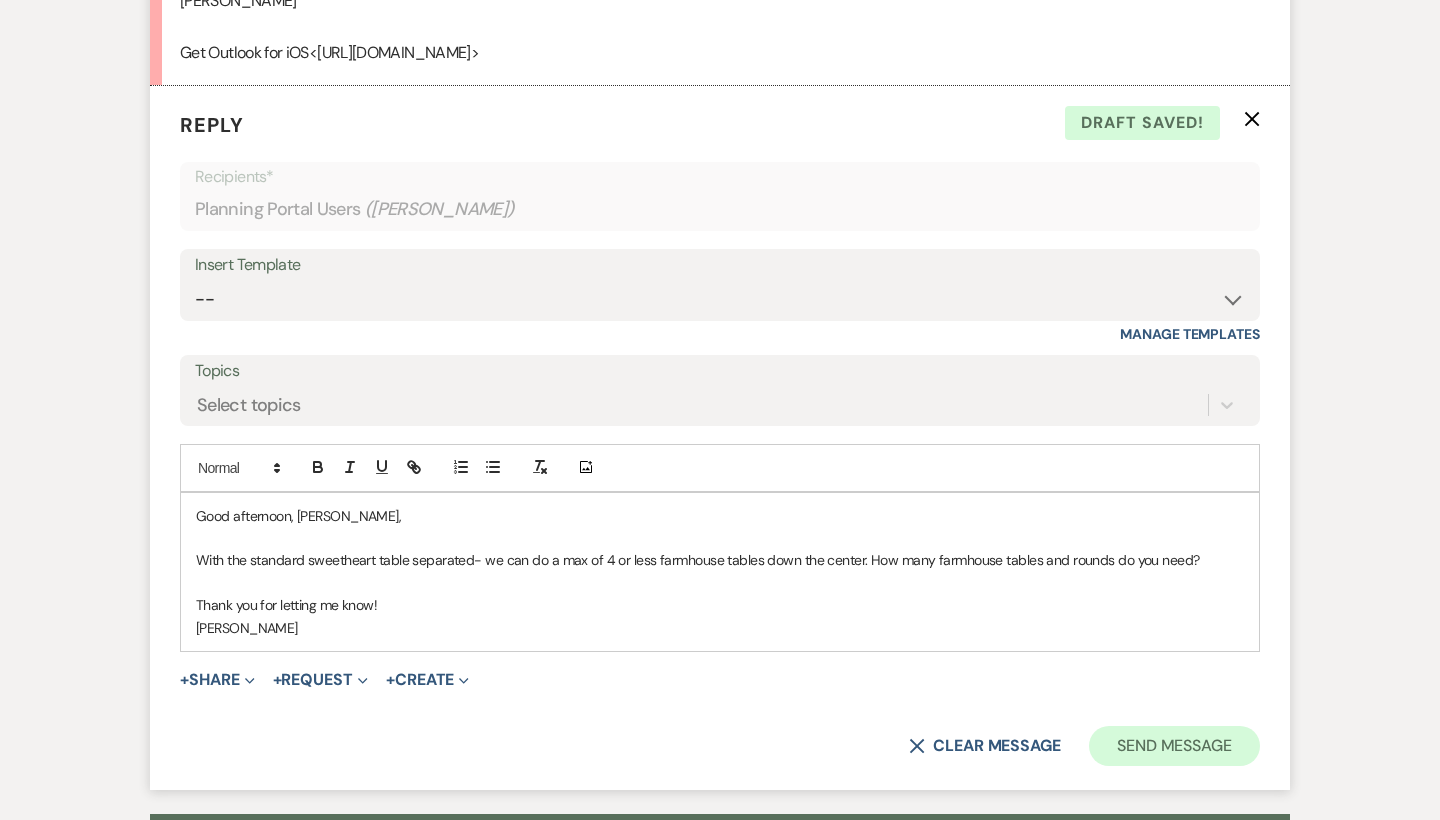click on "Send Message" at bounding box center [1174, 746] 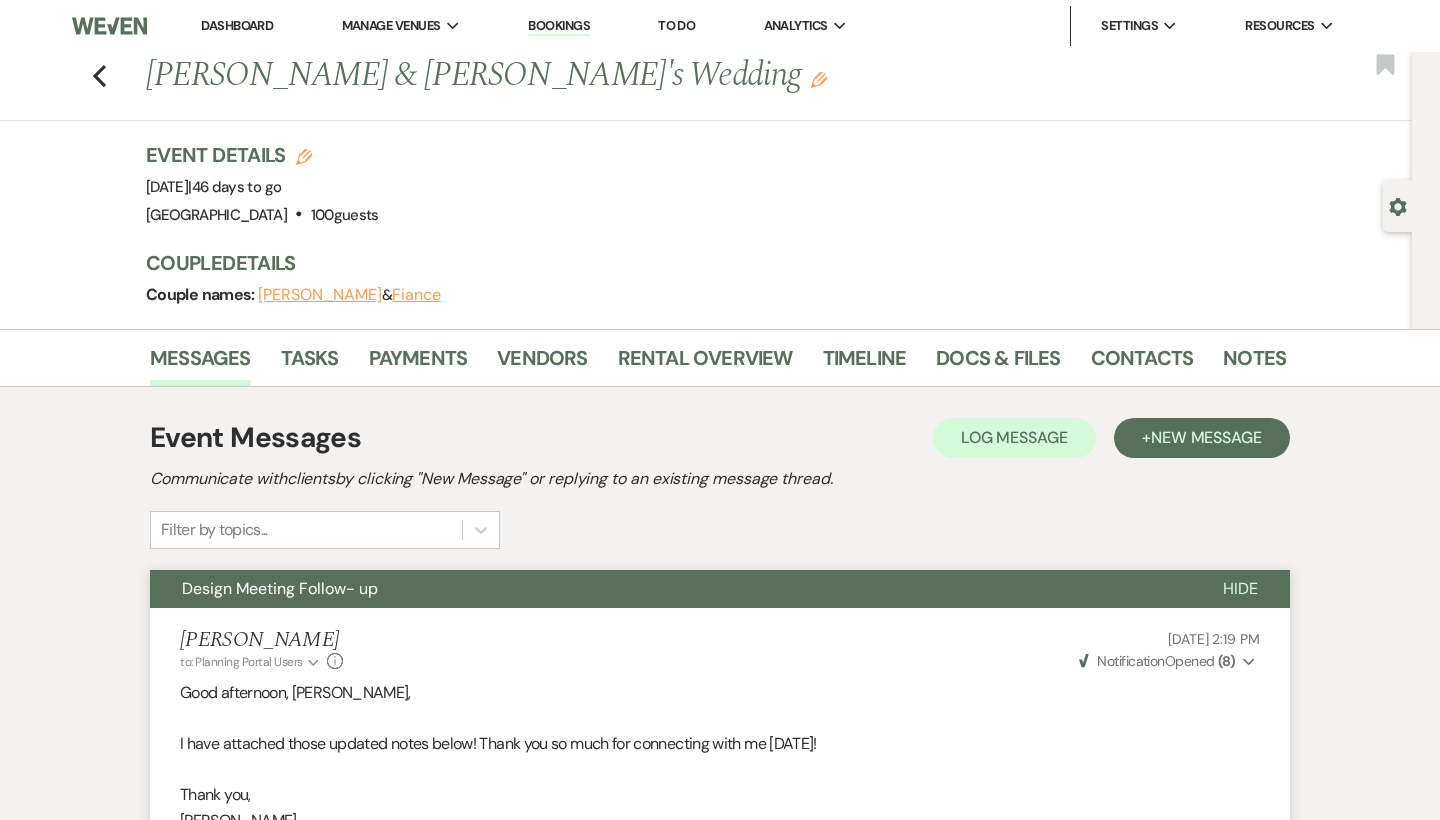 scroll, scrollTop: 0, scrollLeft: 0, axis: both 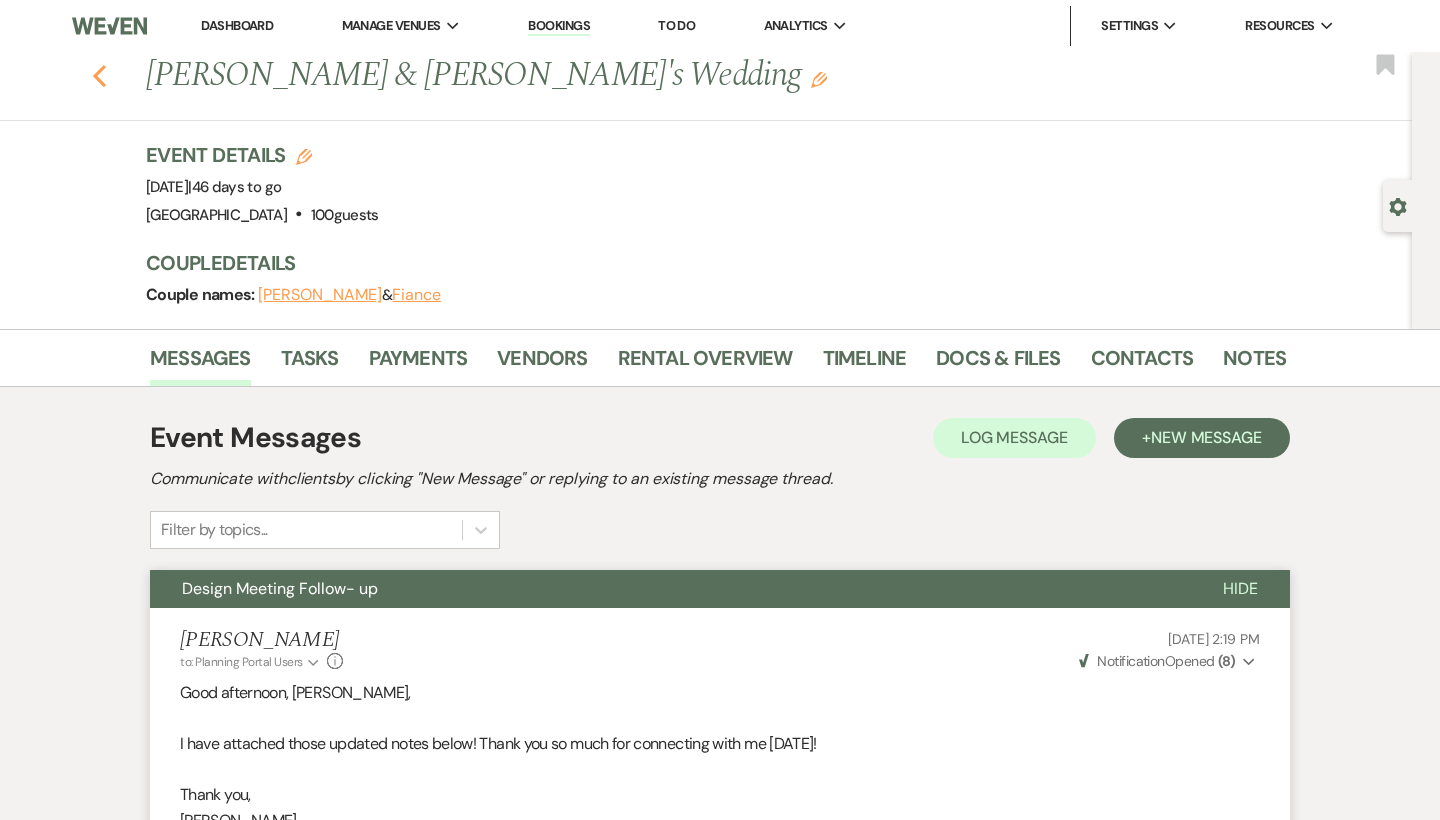click 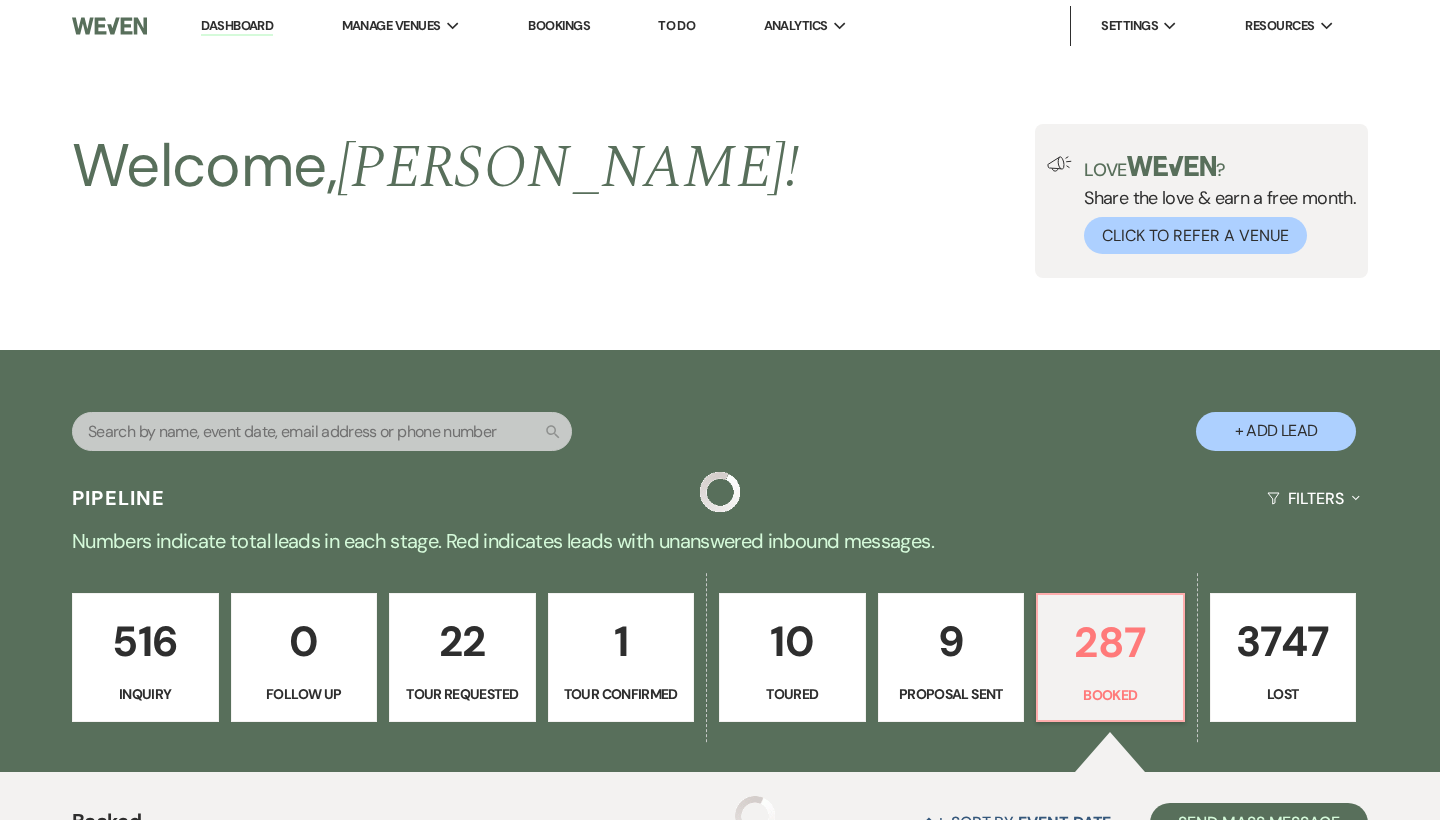 scroll, scrollTop: 459, scrollLeft: 0, axis: vertical 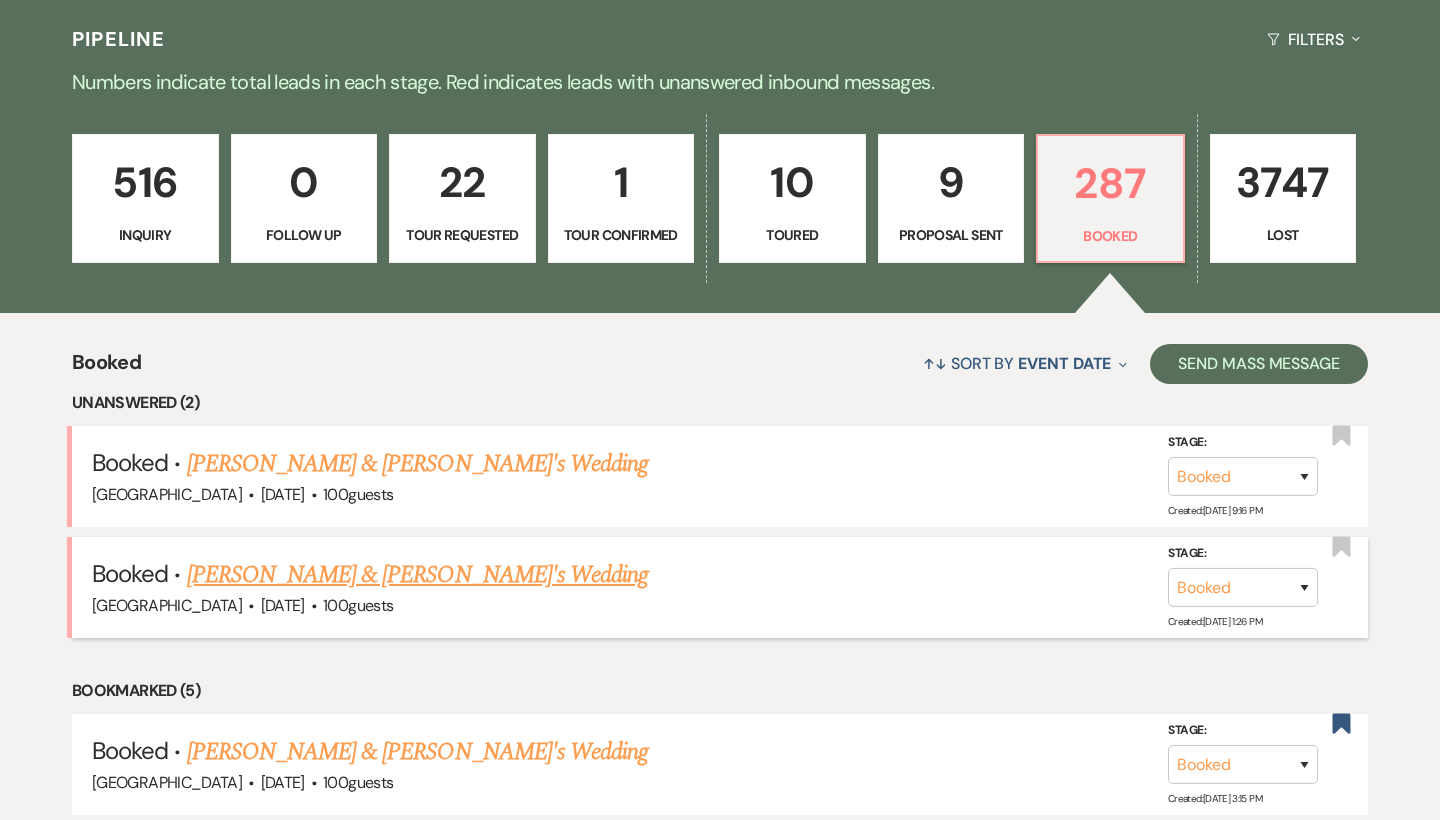 click on "[PERSON_NAME] & [PERSON_NAME]'s Wedding" at bounding box center [418, 575] 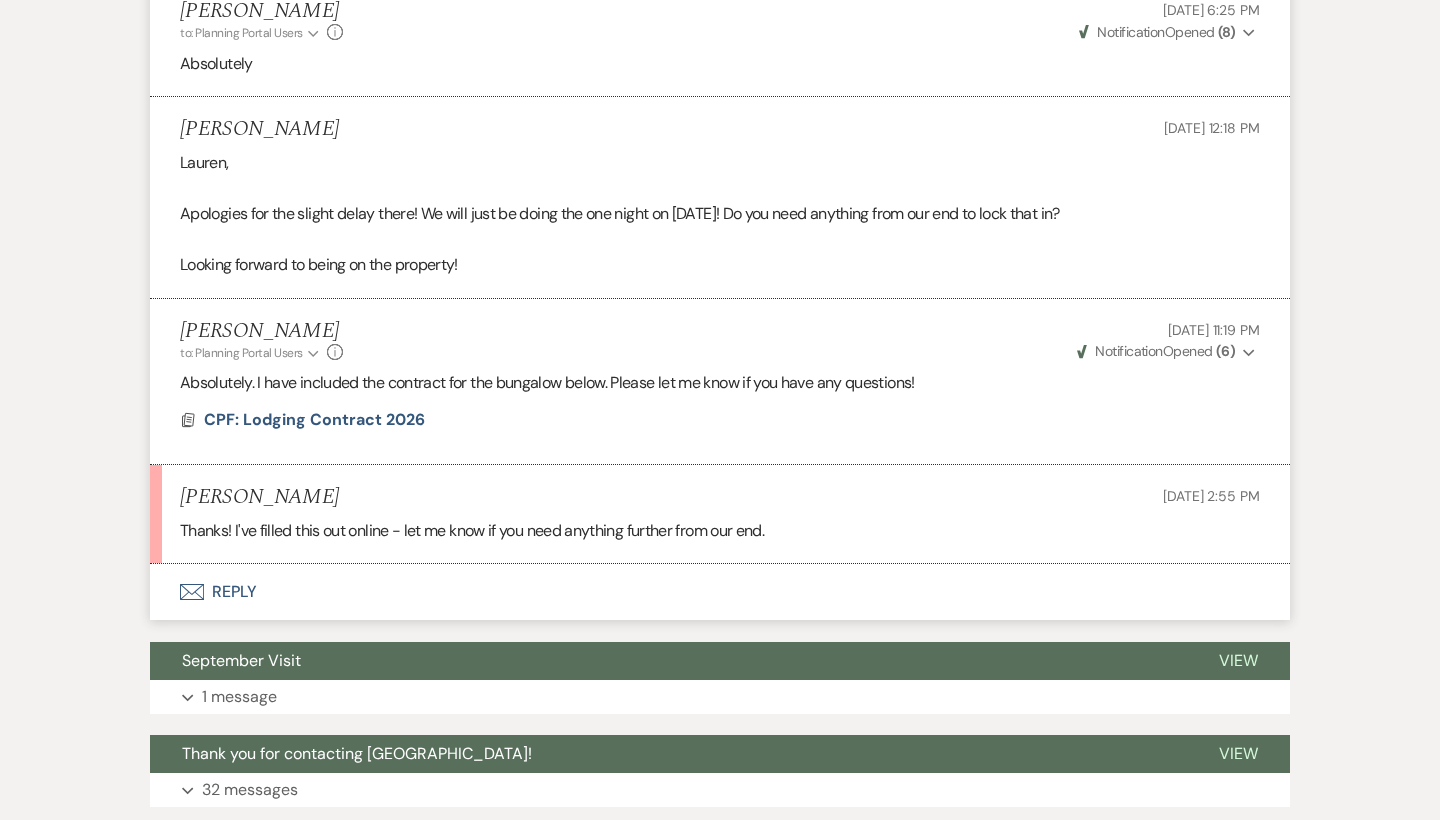 scroll, scrollTop: 7078, scrollLeft: 0, axis: vertical 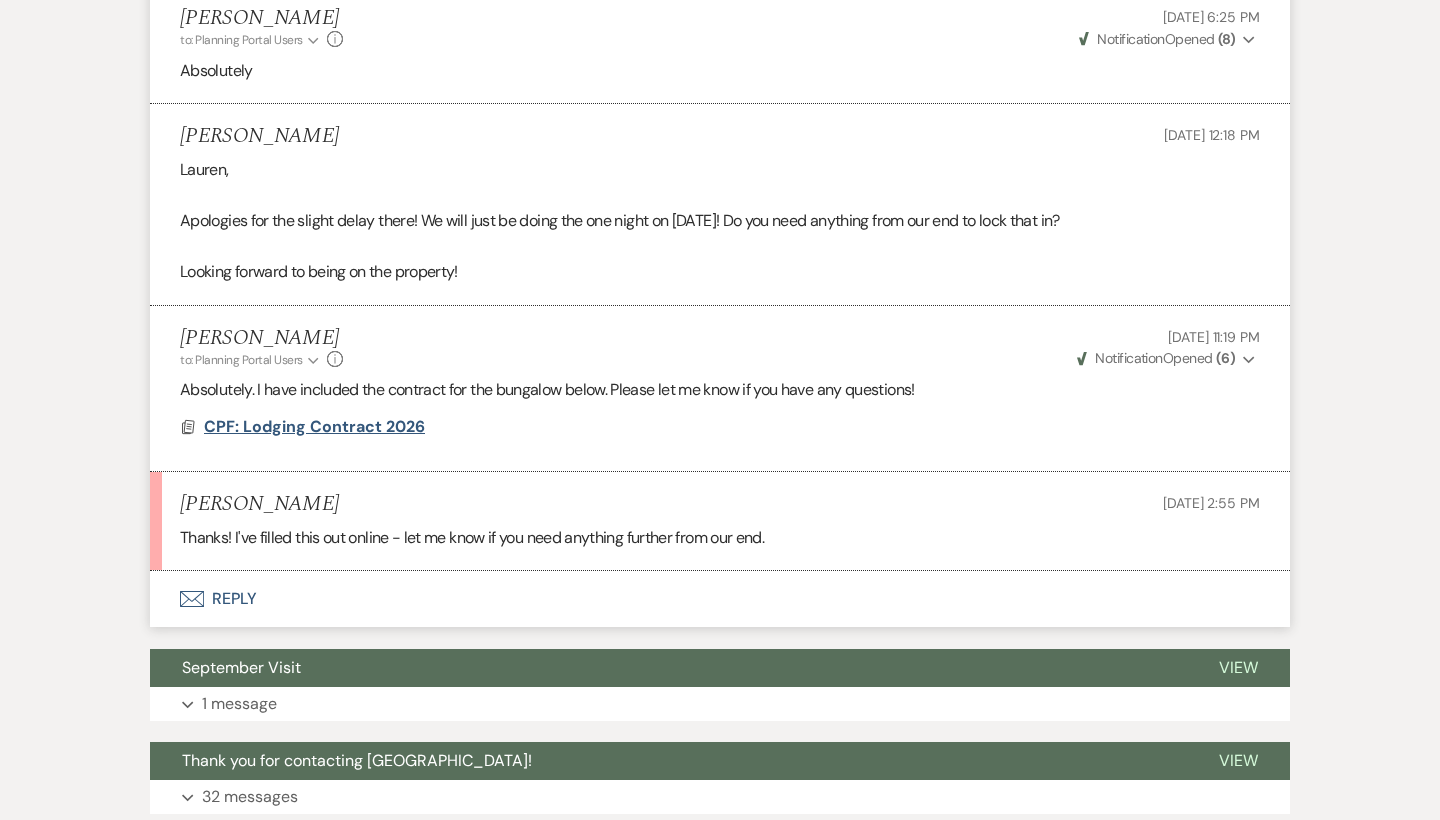 click on "CPF: Lodging Contract 2026" at bounding box center [314, 426] 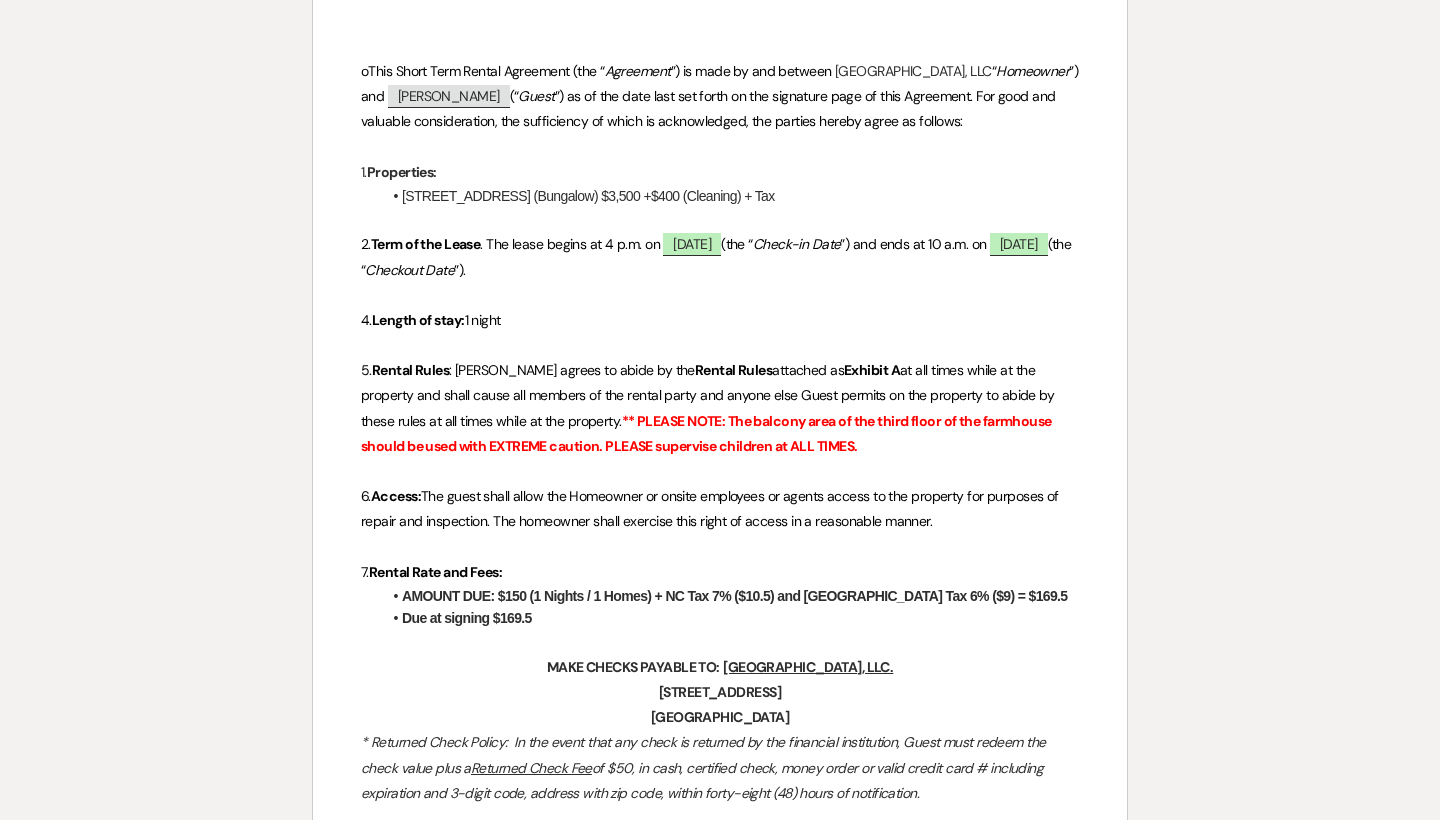 scroll, scrollTop: 570, scrollLeft: 0, axis: vertical 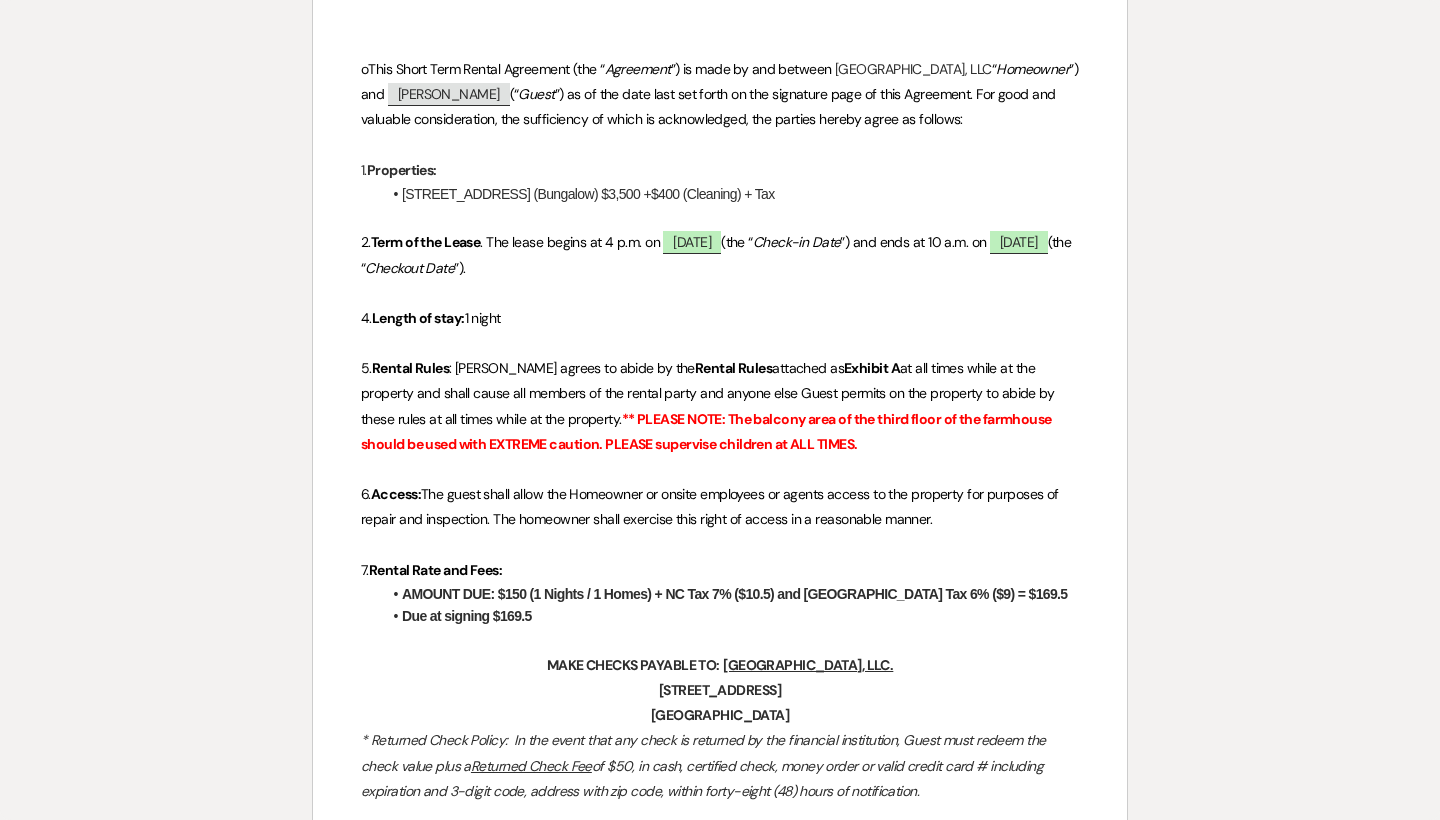 click on "4.  Length of stay:  1 night" at bounding box center (720, 318) 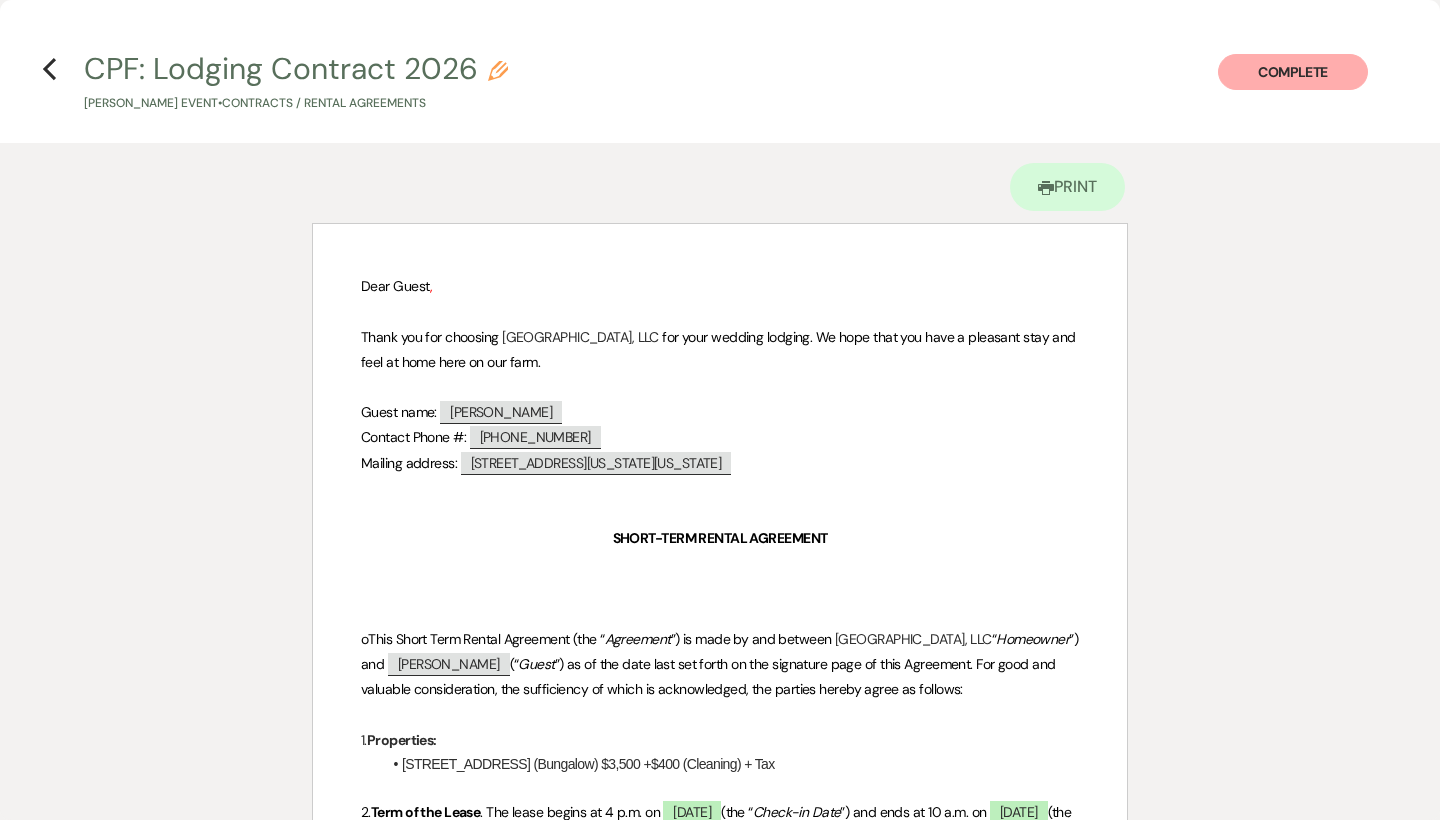 scroll, scrollTop: 0, scrollLeft: 0, axis: both 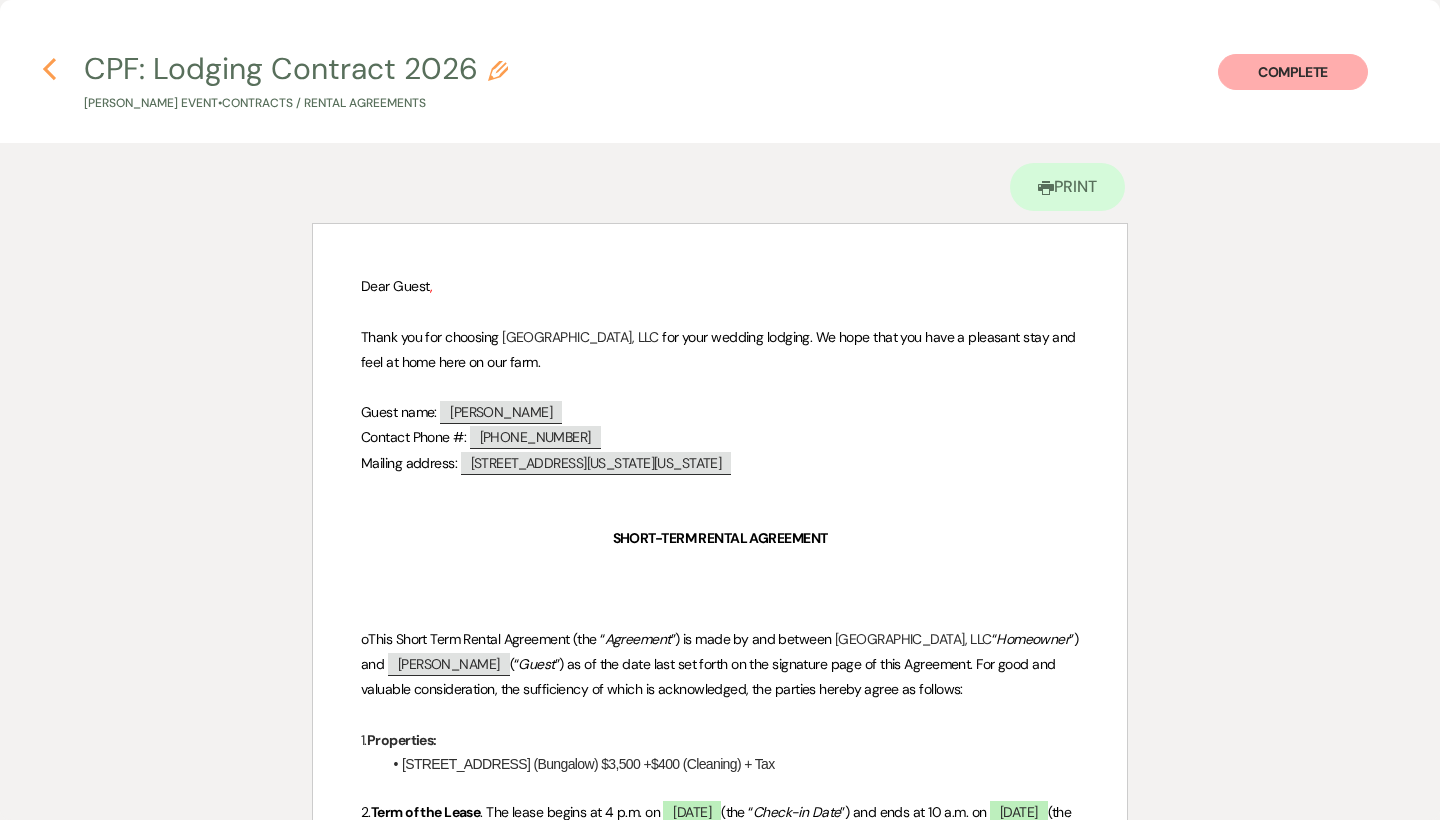click on "Previous" 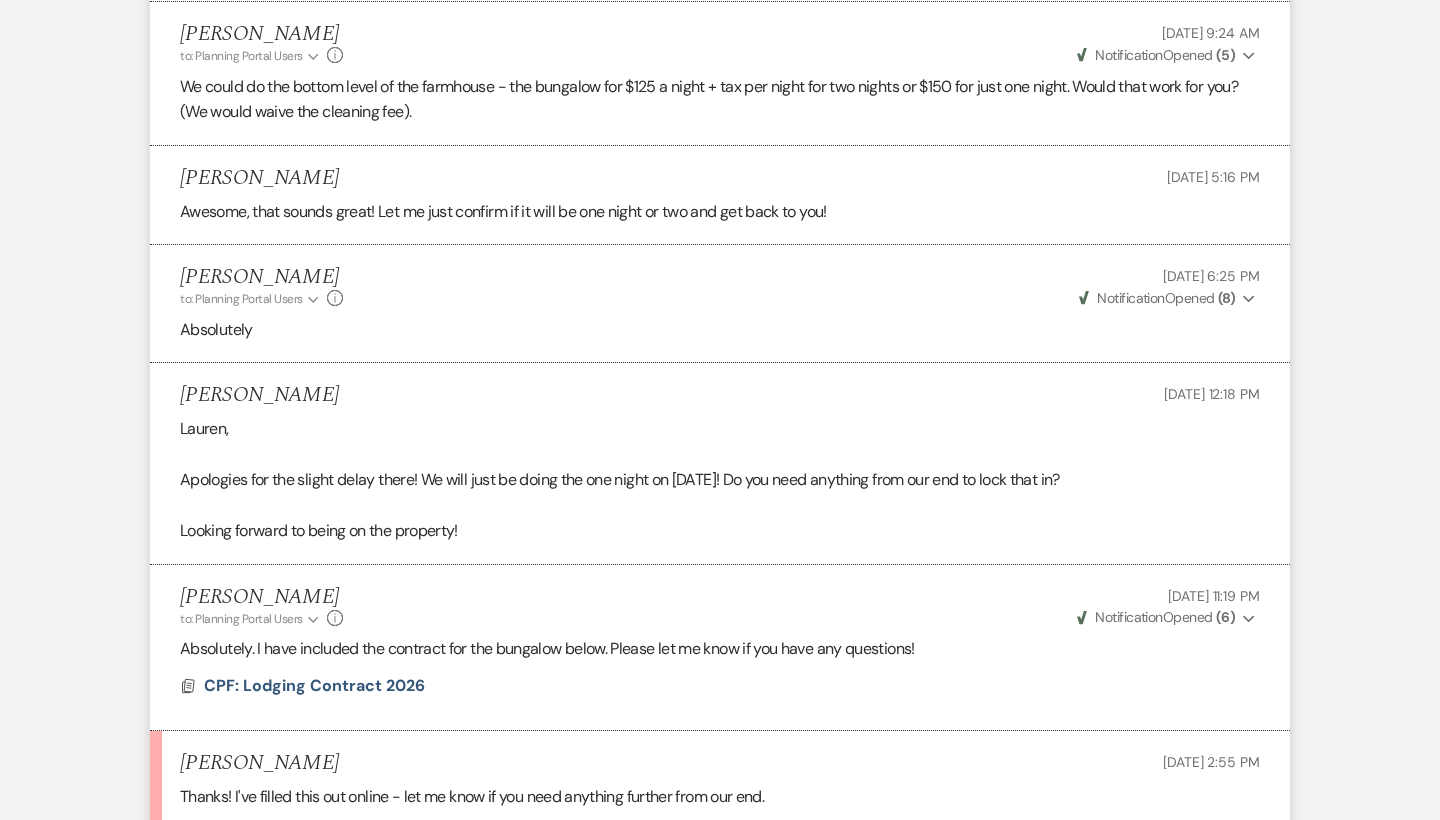 scroll, scrollTop: 6820, scrollLeft: 0, axis: vertical 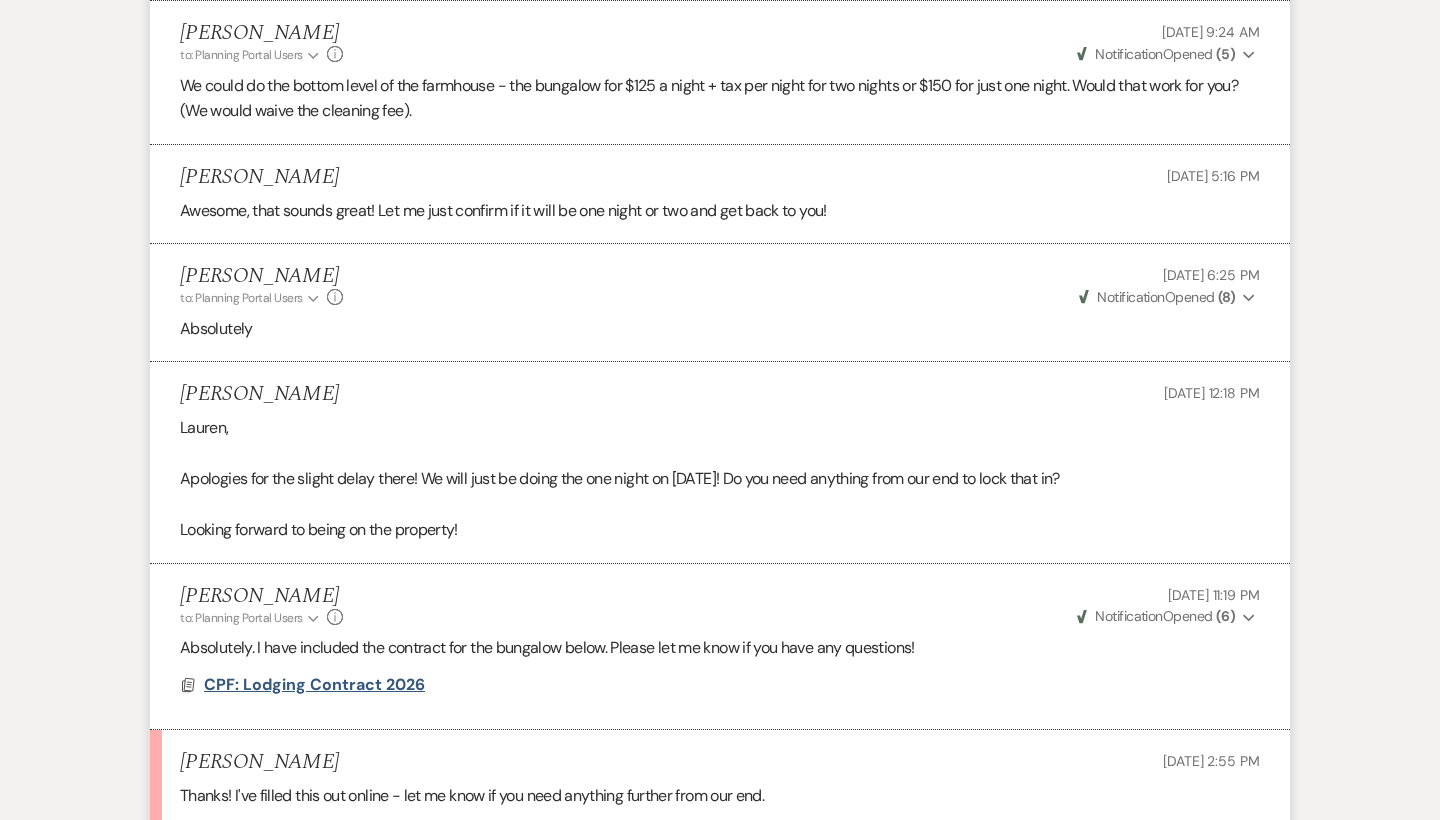 click on "CPF: Lodging Contract 2026" at bounding box center (314, 684) 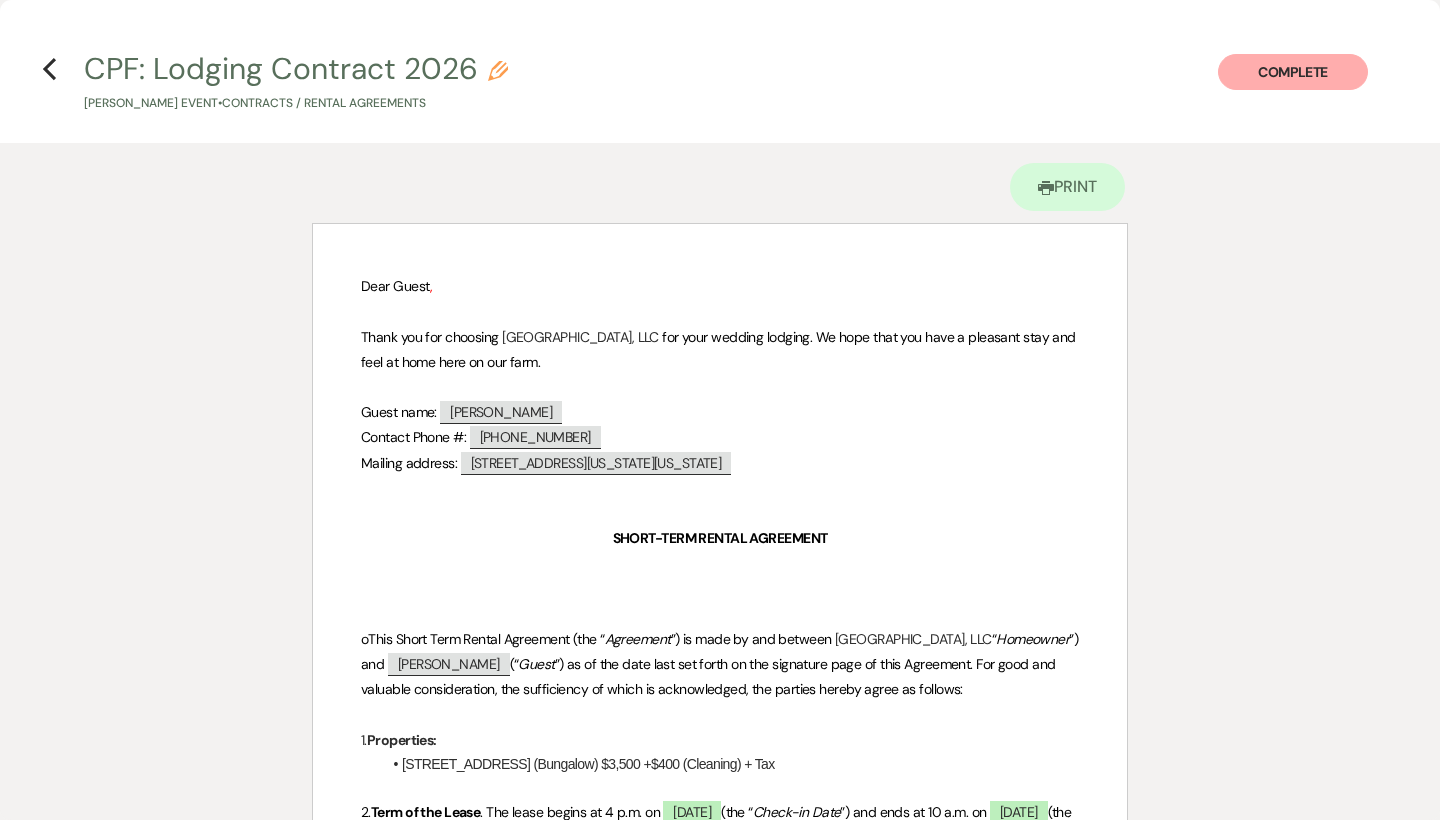 scroll, scrollTop: 0, scrollLeft: 0, axis: both 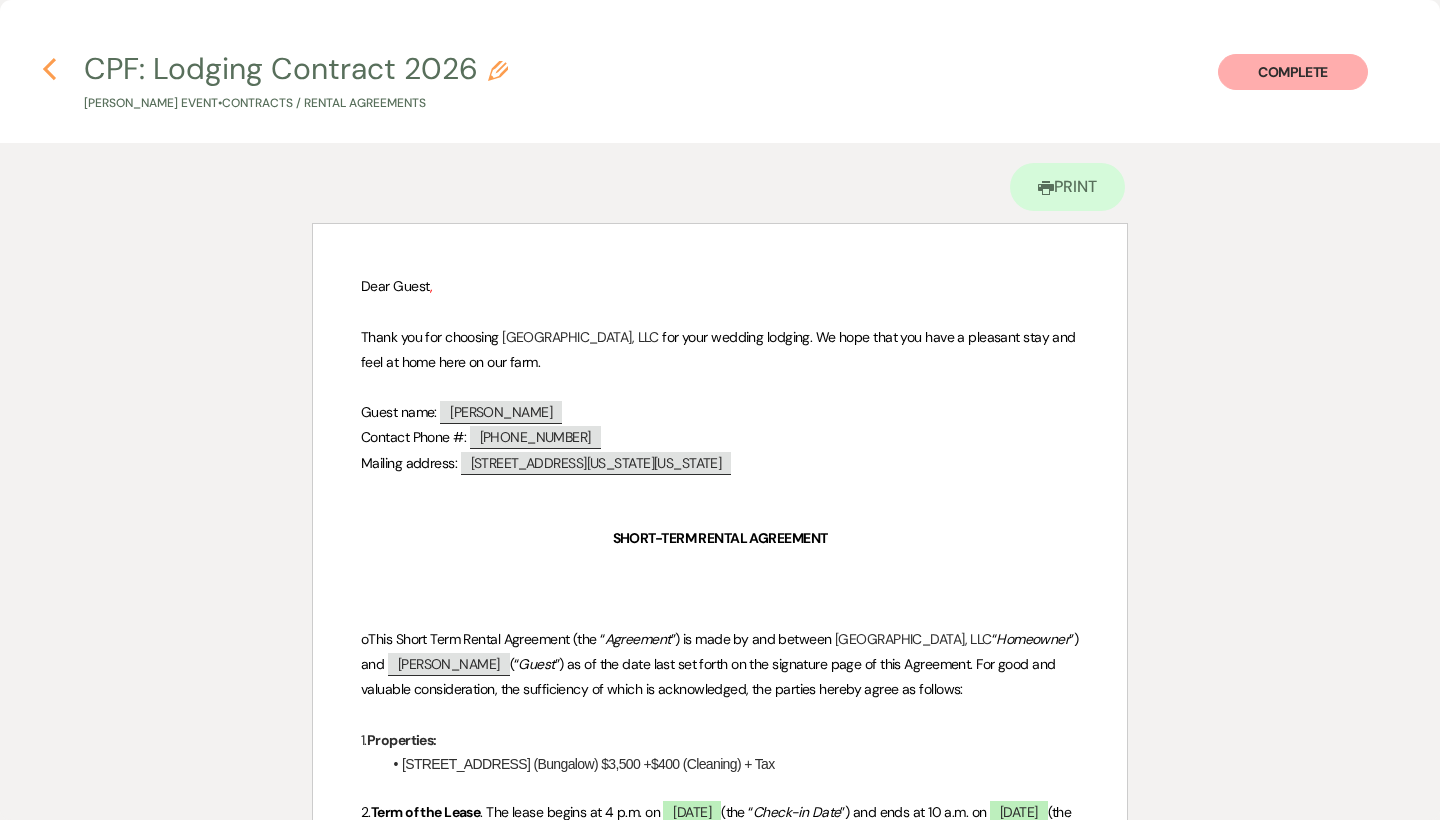 click 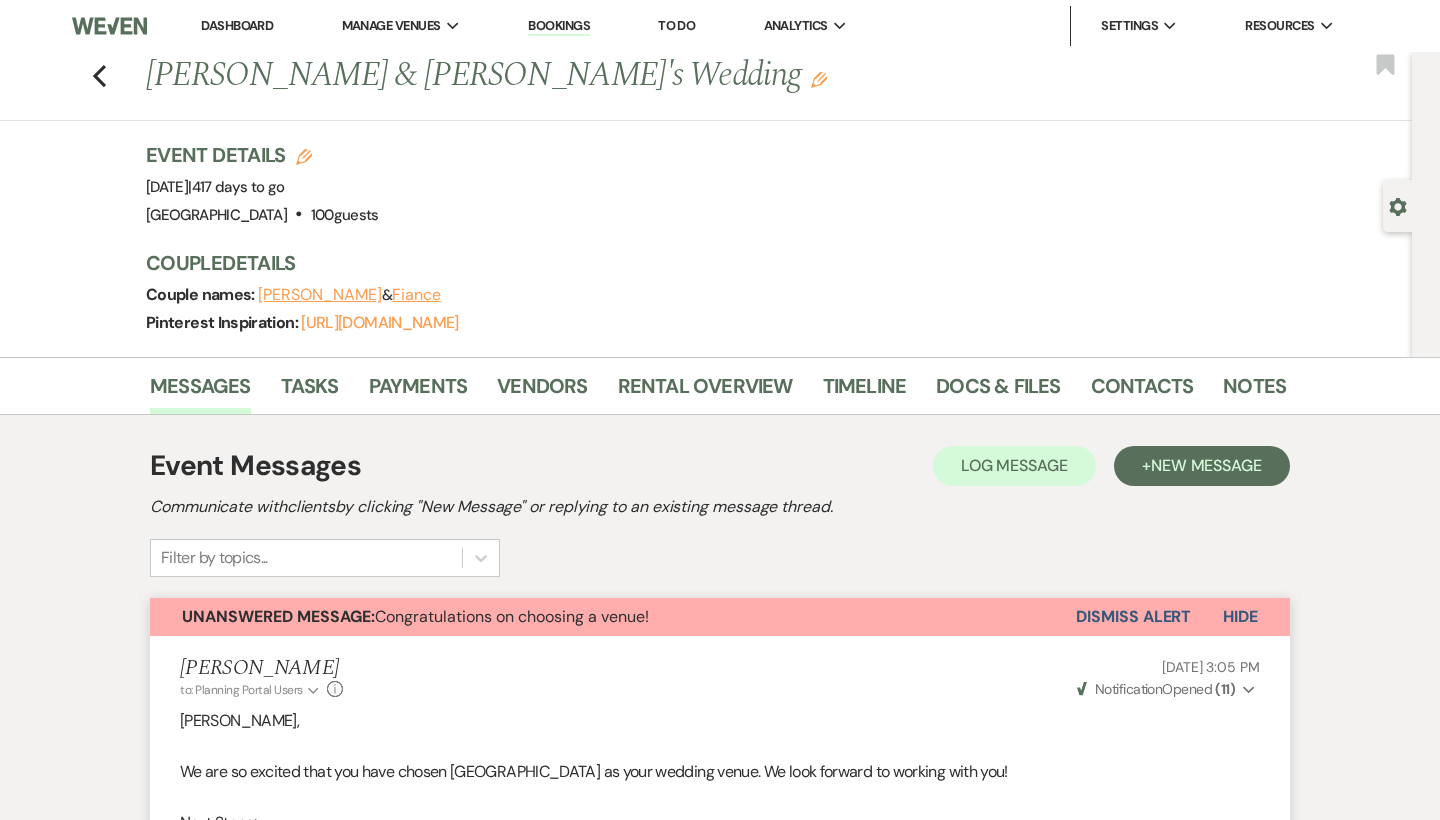 scroll, scrollTop: 0, scrollLeft: 0, axis: both 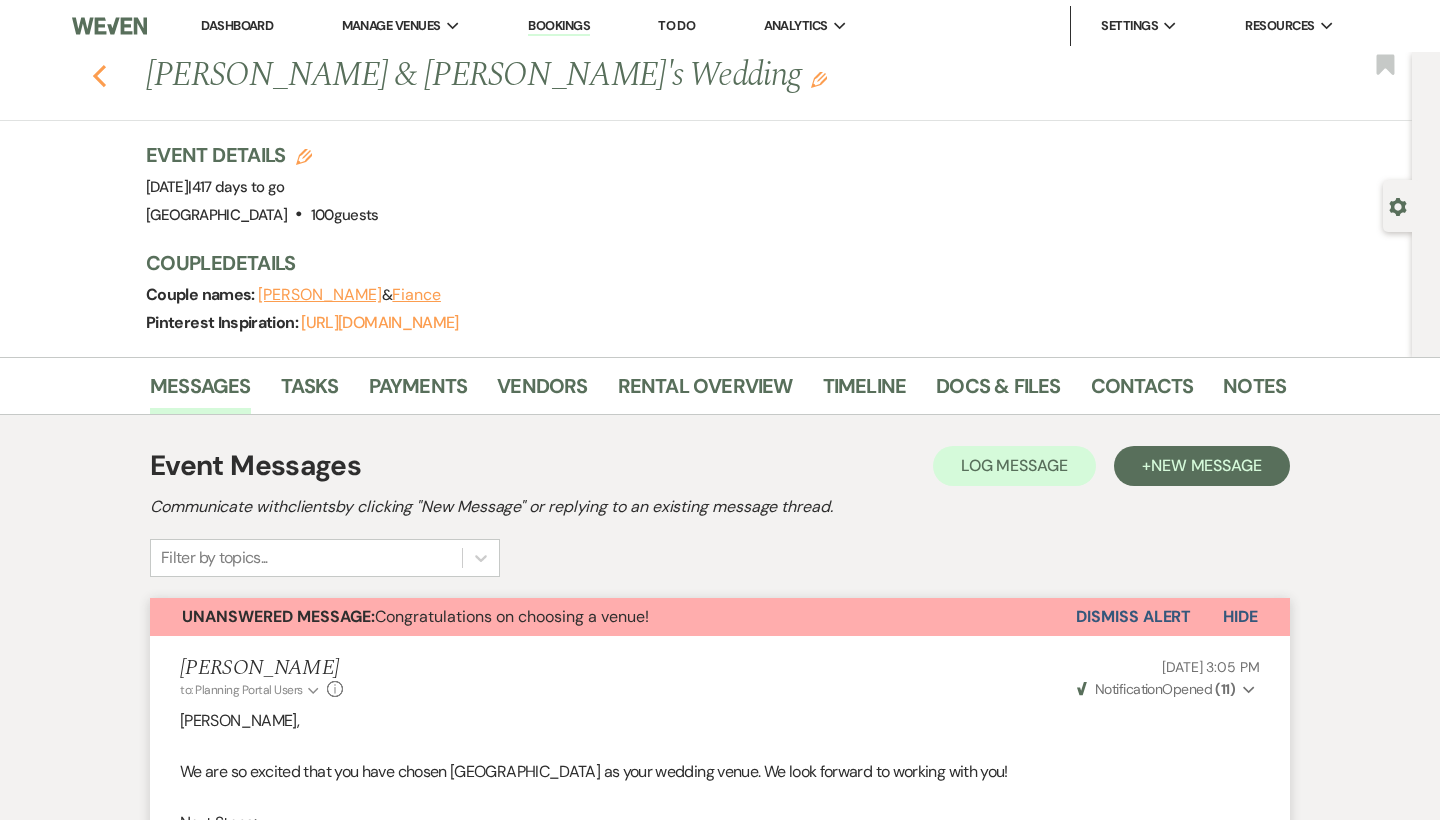 click 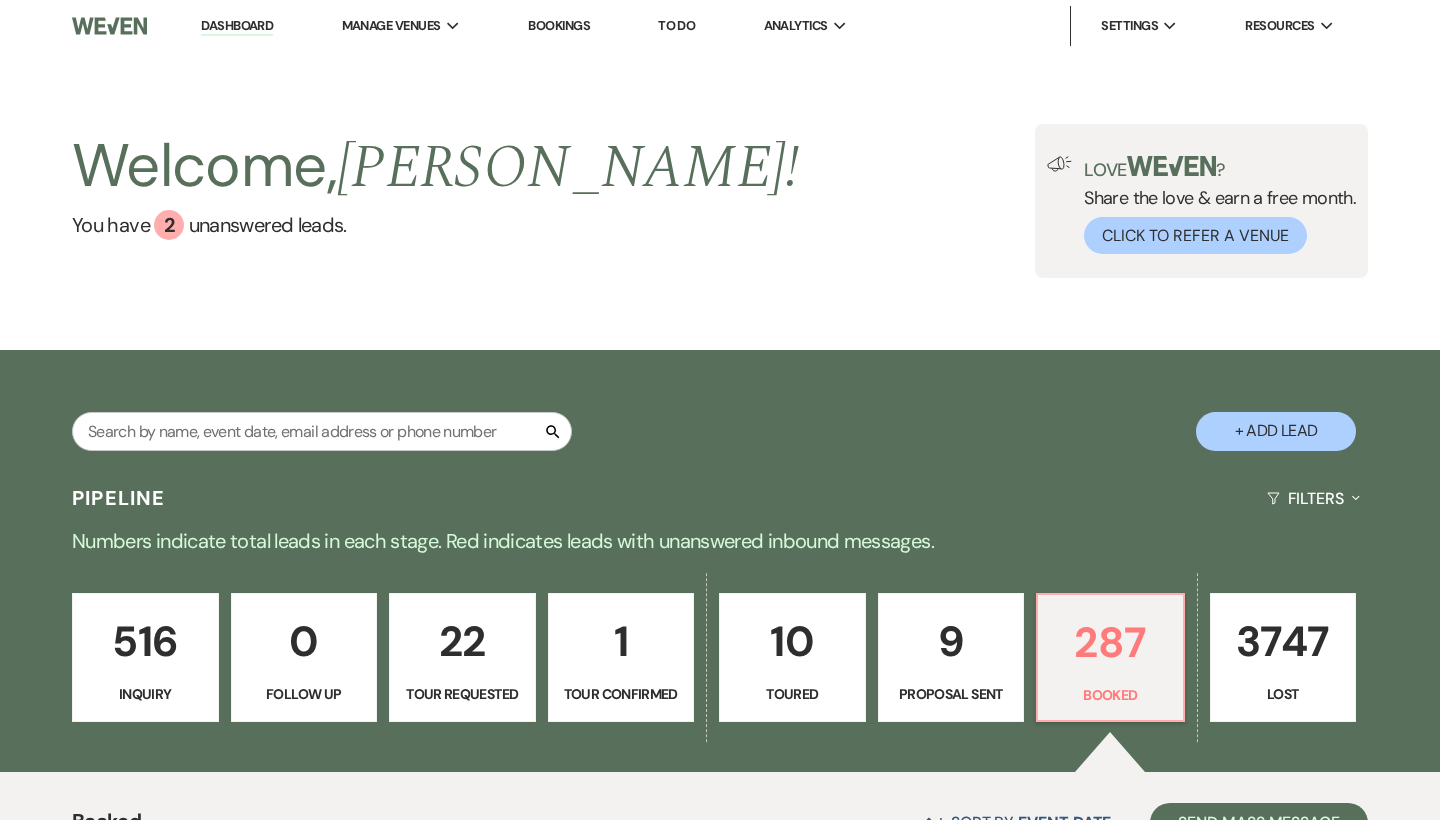scroll, scrollTop: -2, scrollLeft: 0, axis: vertical 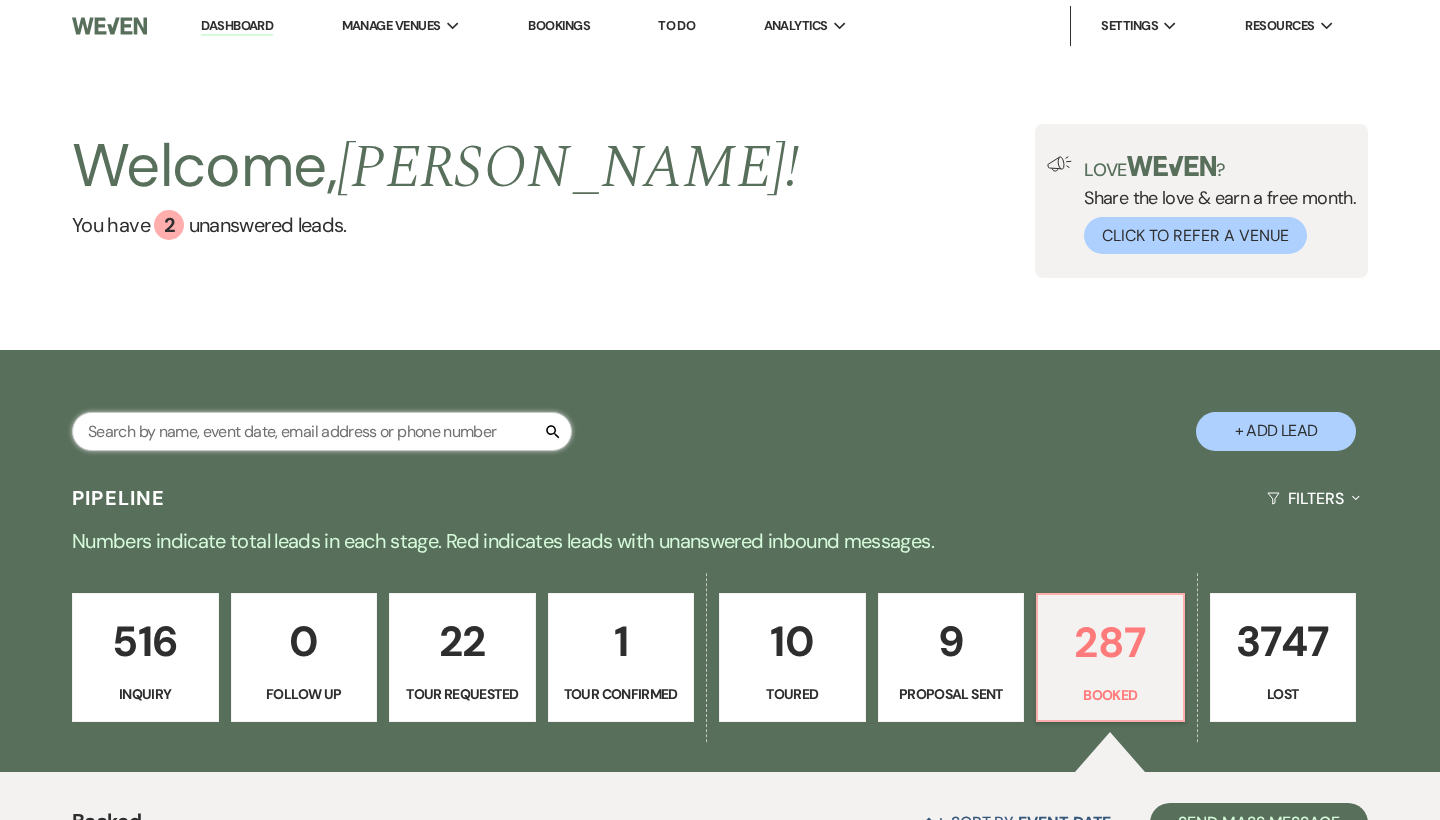 click at bounding box center [322, 431] 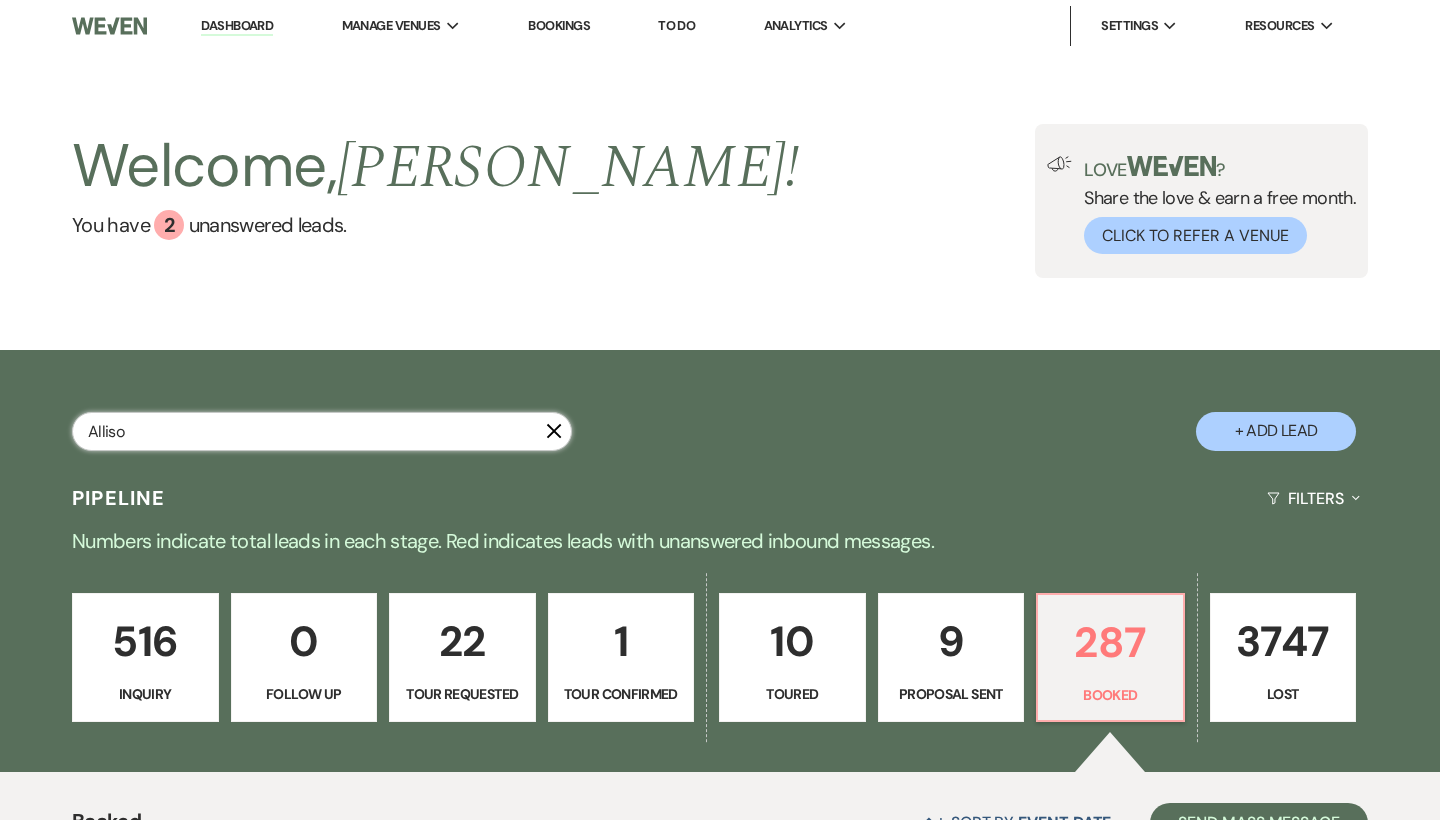 type on "[PERSON_NAME]" 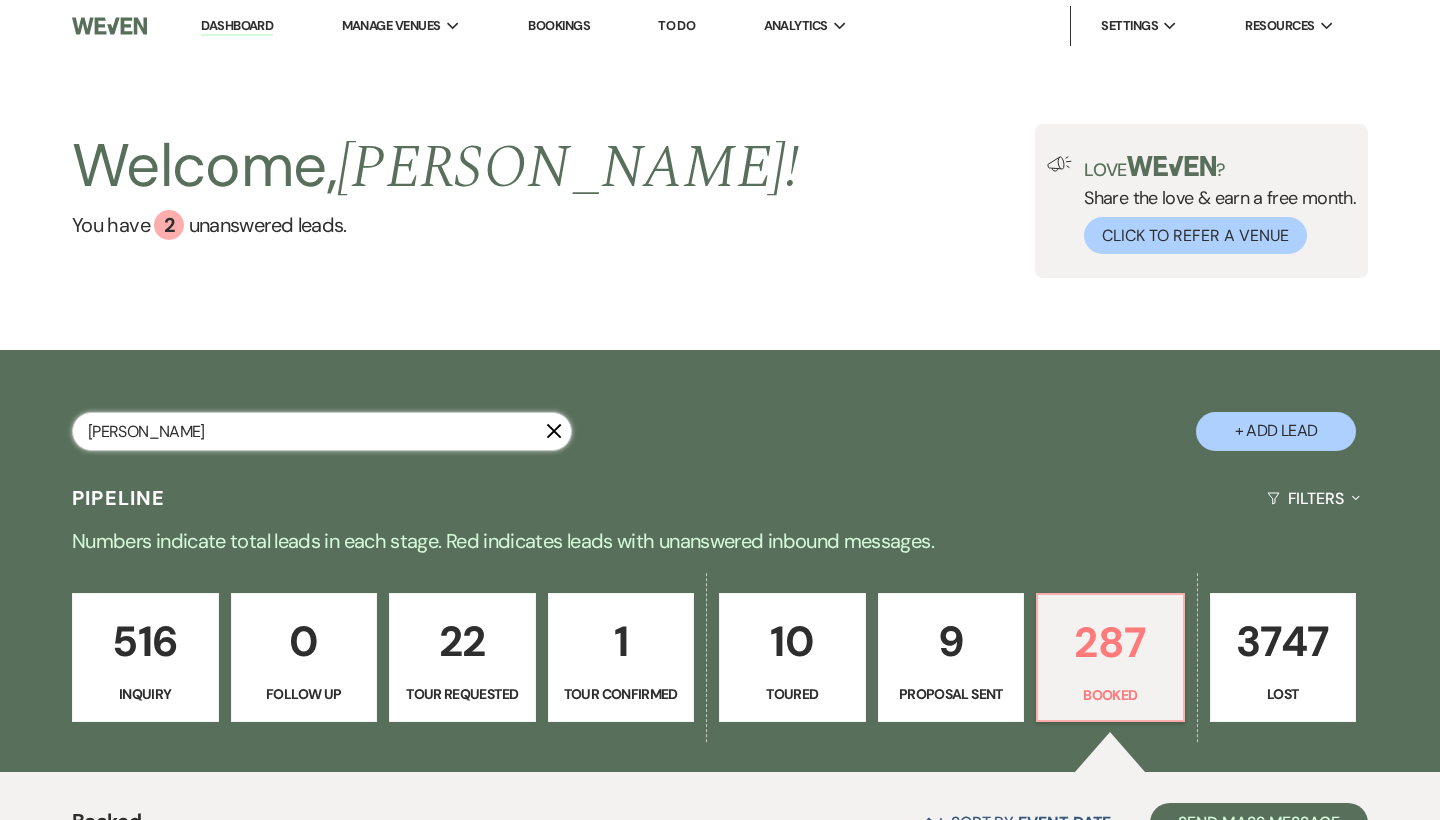 select on "8" 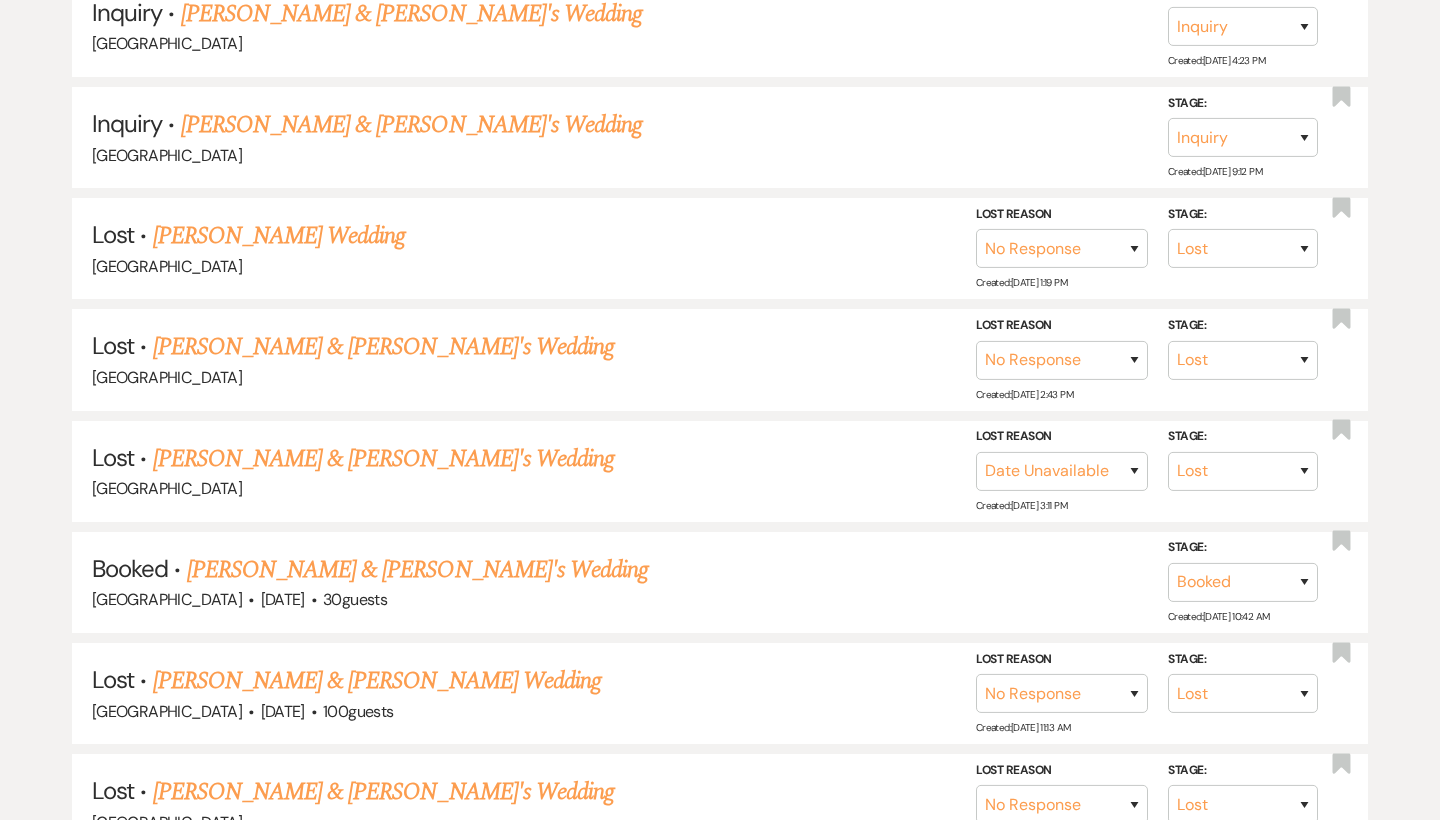 scroll, scrollTop: 572, scrollLeft: 0, axis: vertical 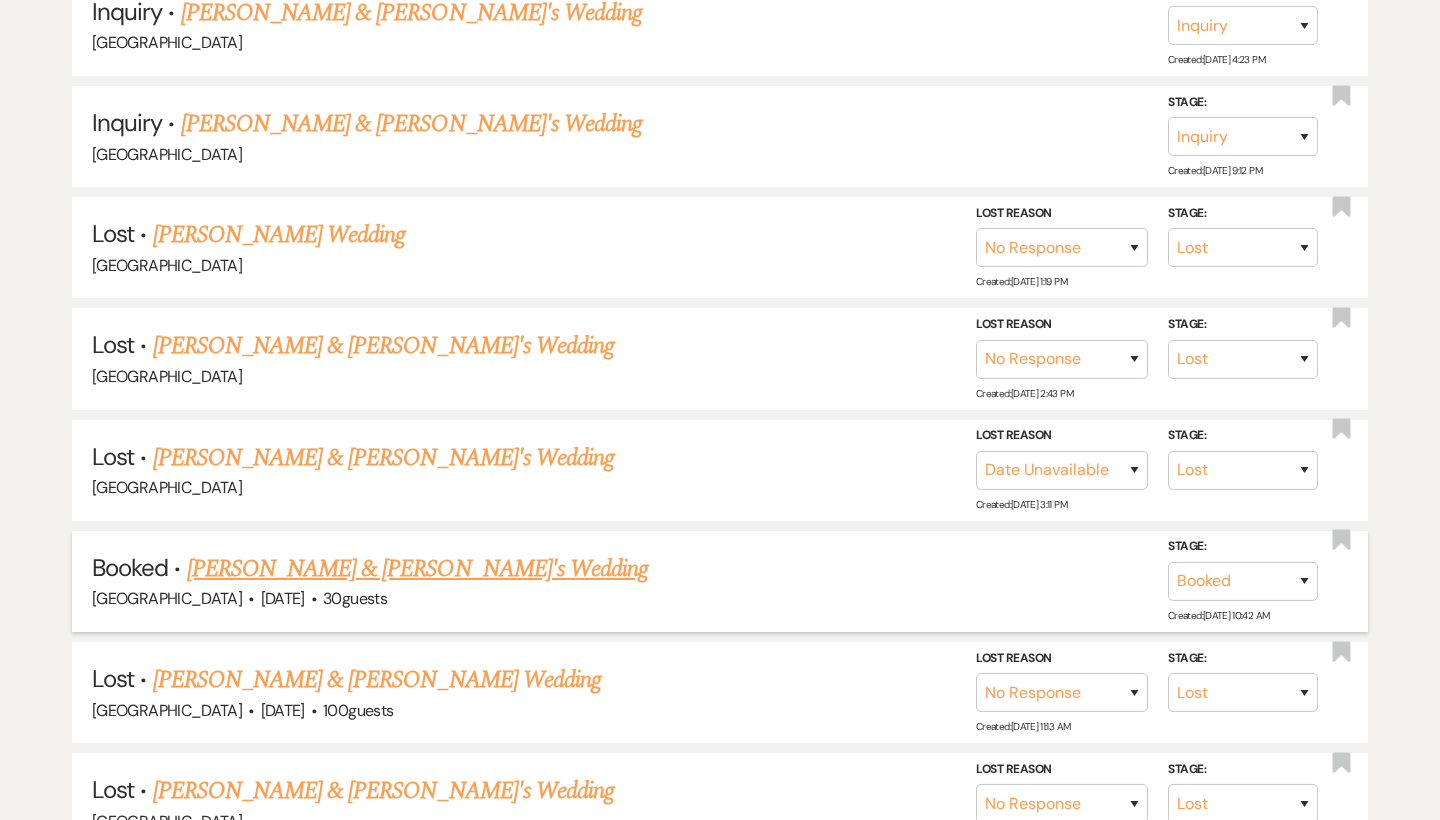 type on "[PERSON_NAME]" 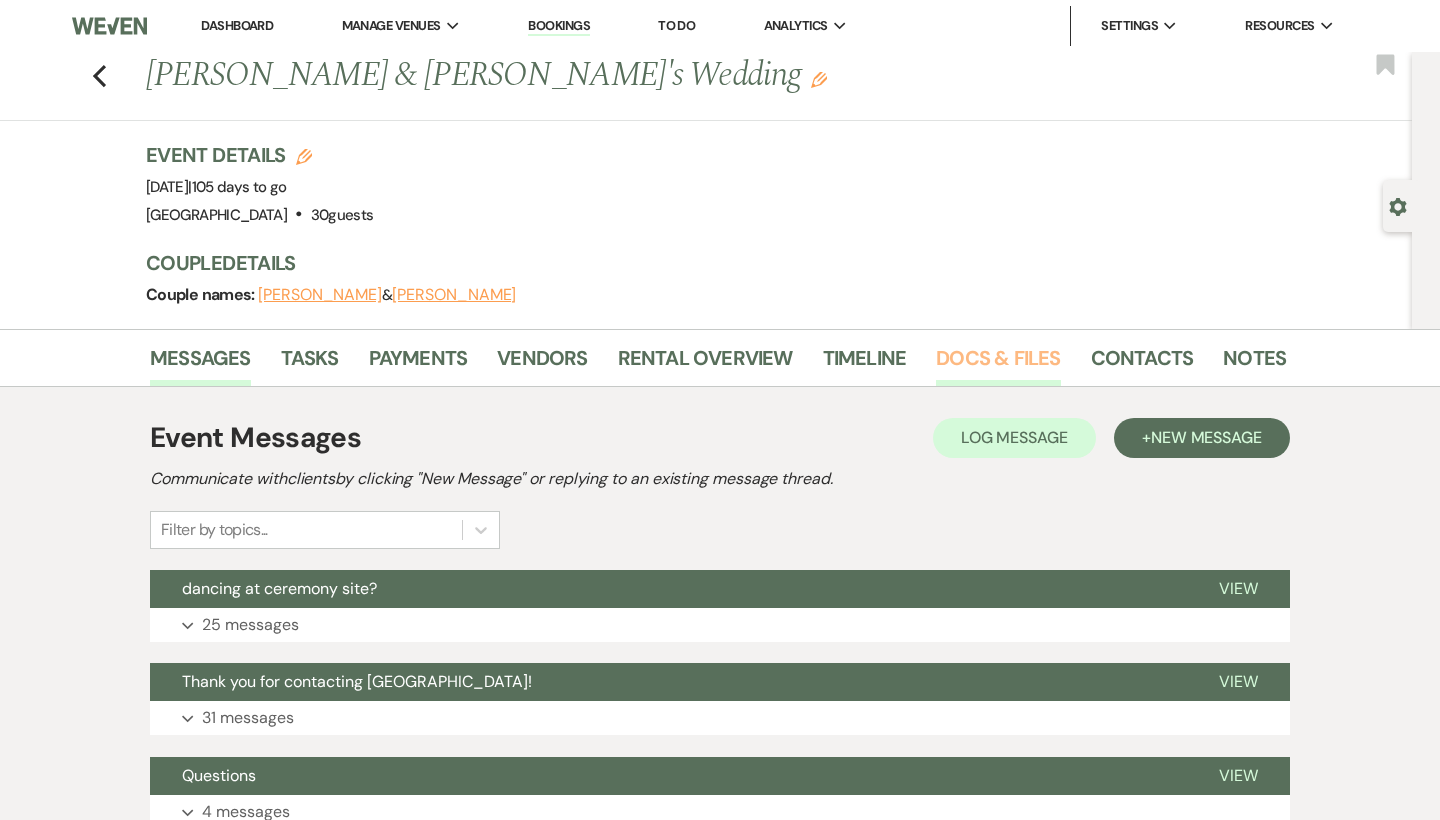 click on "Docs & Files" at bounding box center (998, 364) 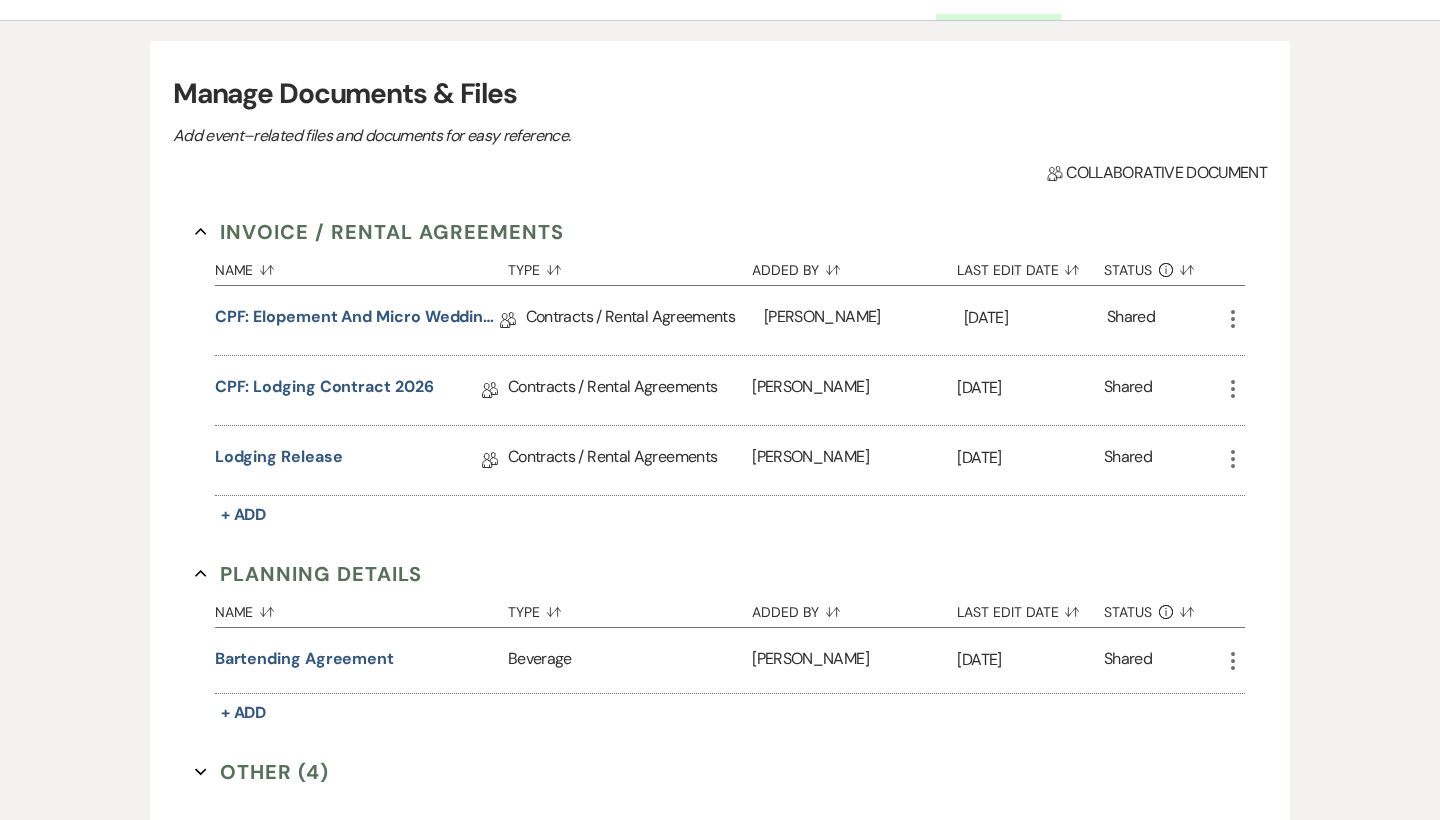 scroll, scrollTop: 375, scrollLeft: 0, axis: vertical 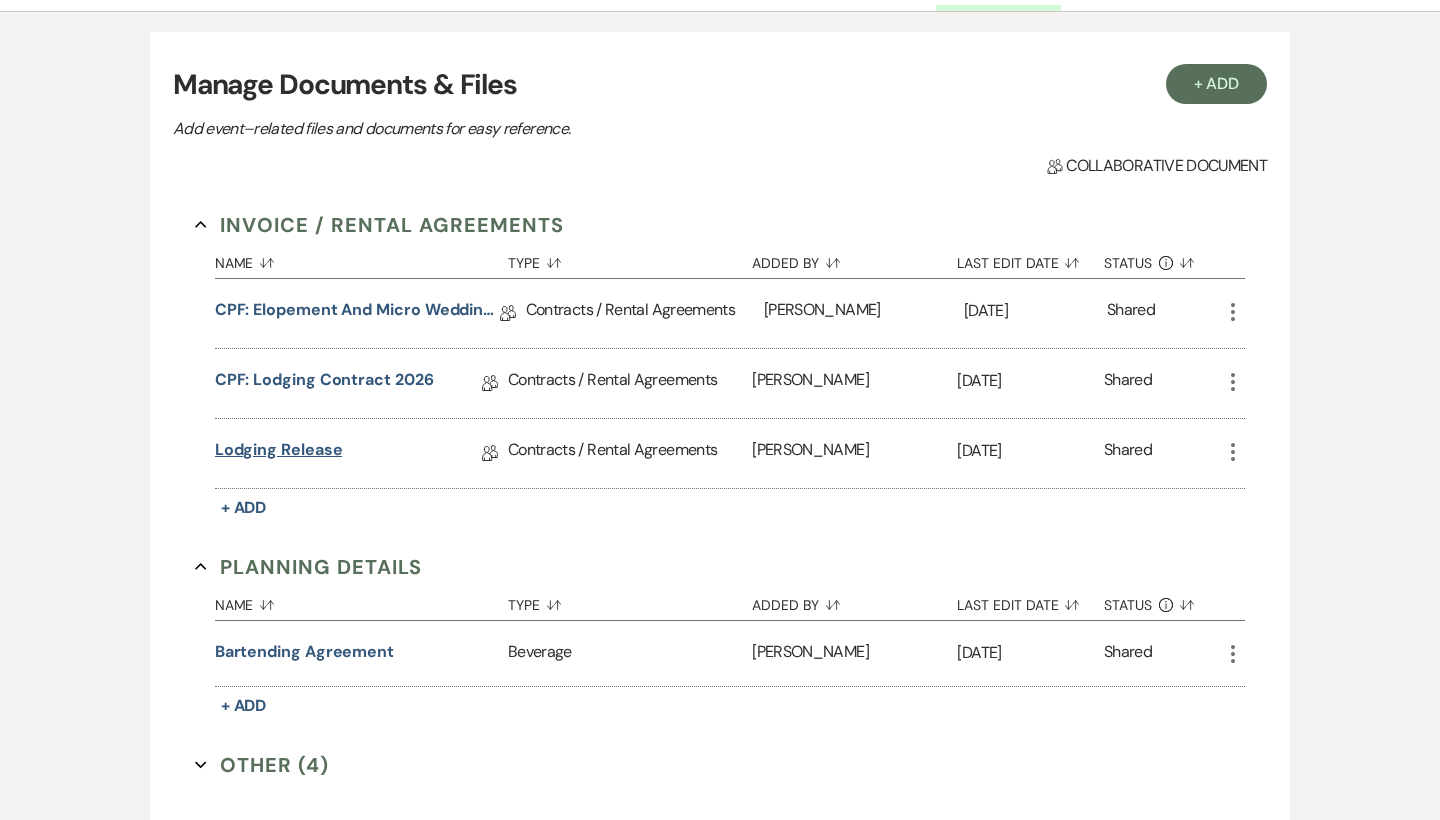 click on "Lodging Release" at bounding box center [279, 453] 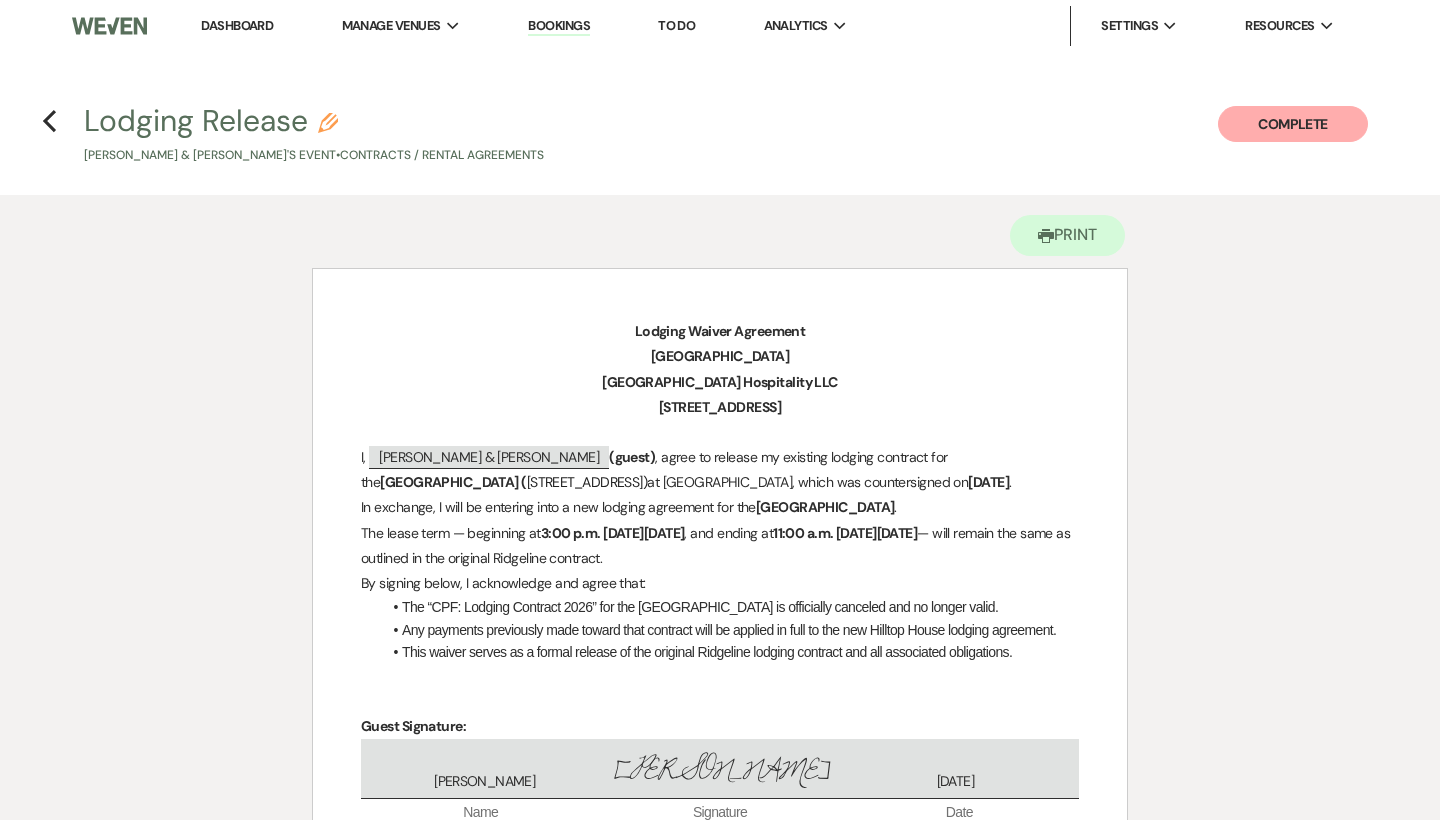 scroll, scrollTop: 0, scrollLeft: 0, axis: both 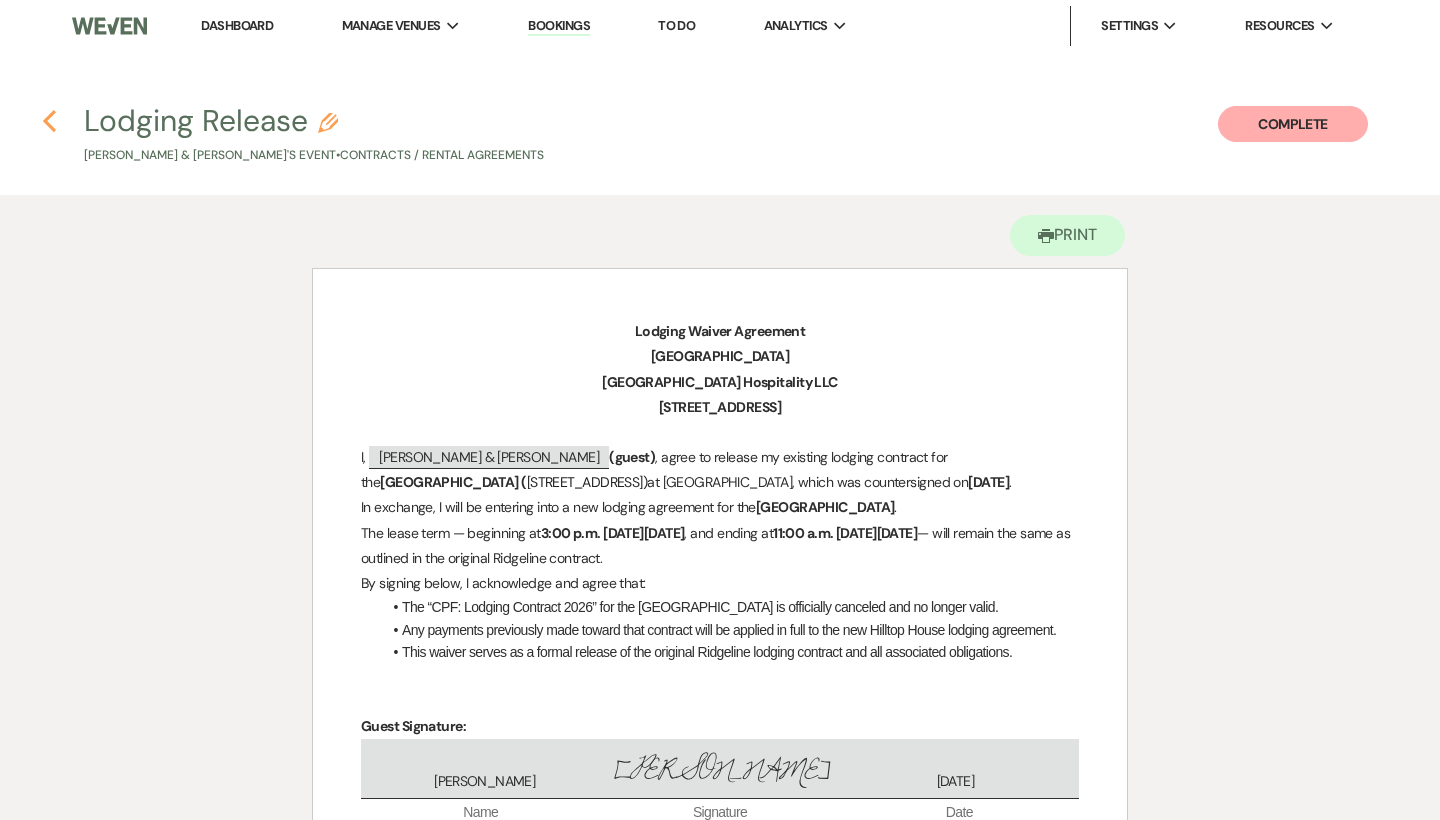 click on "Previous" 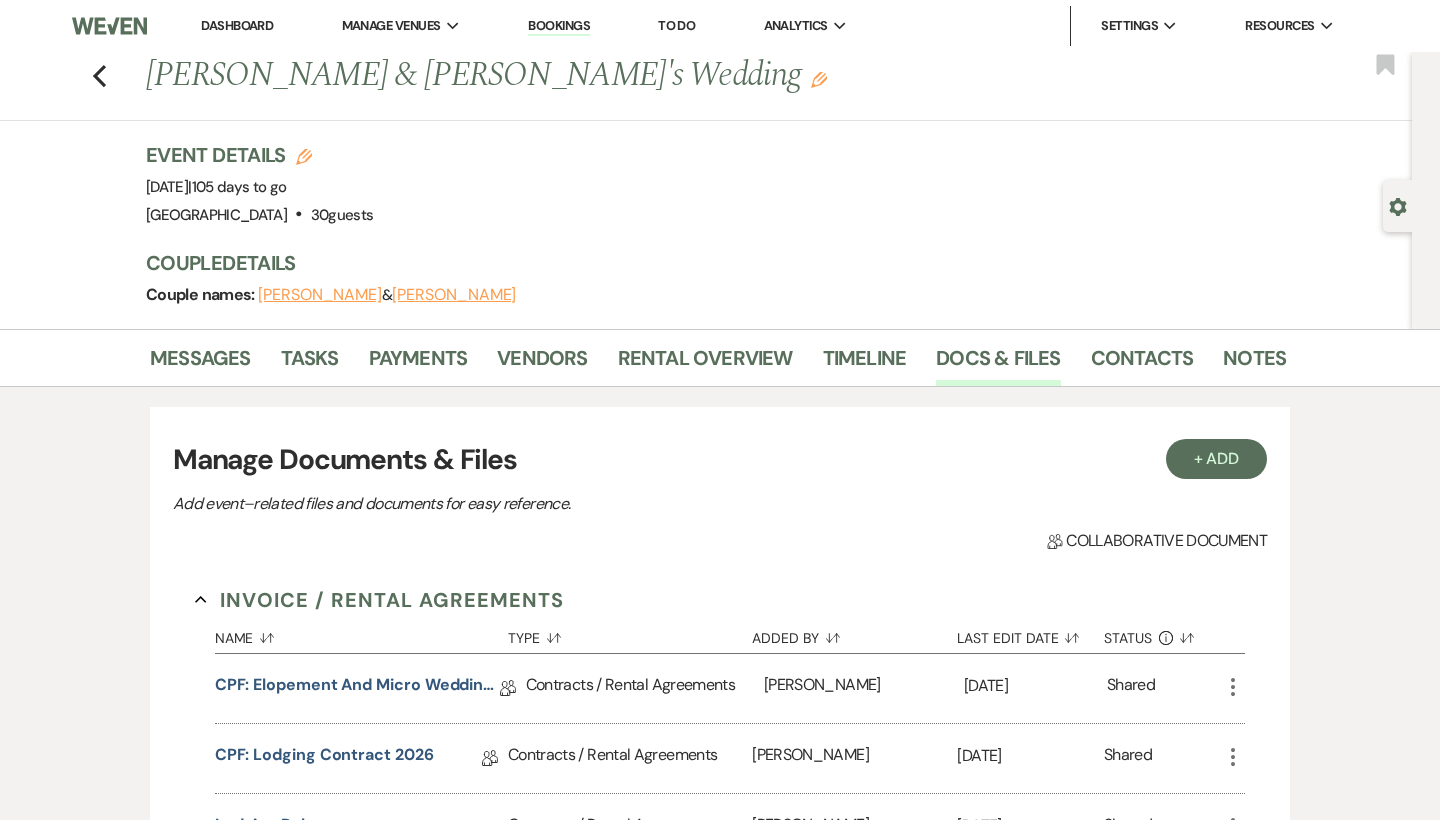 scroll, scrollTop: 0, scrollLeft: 0, axis: both 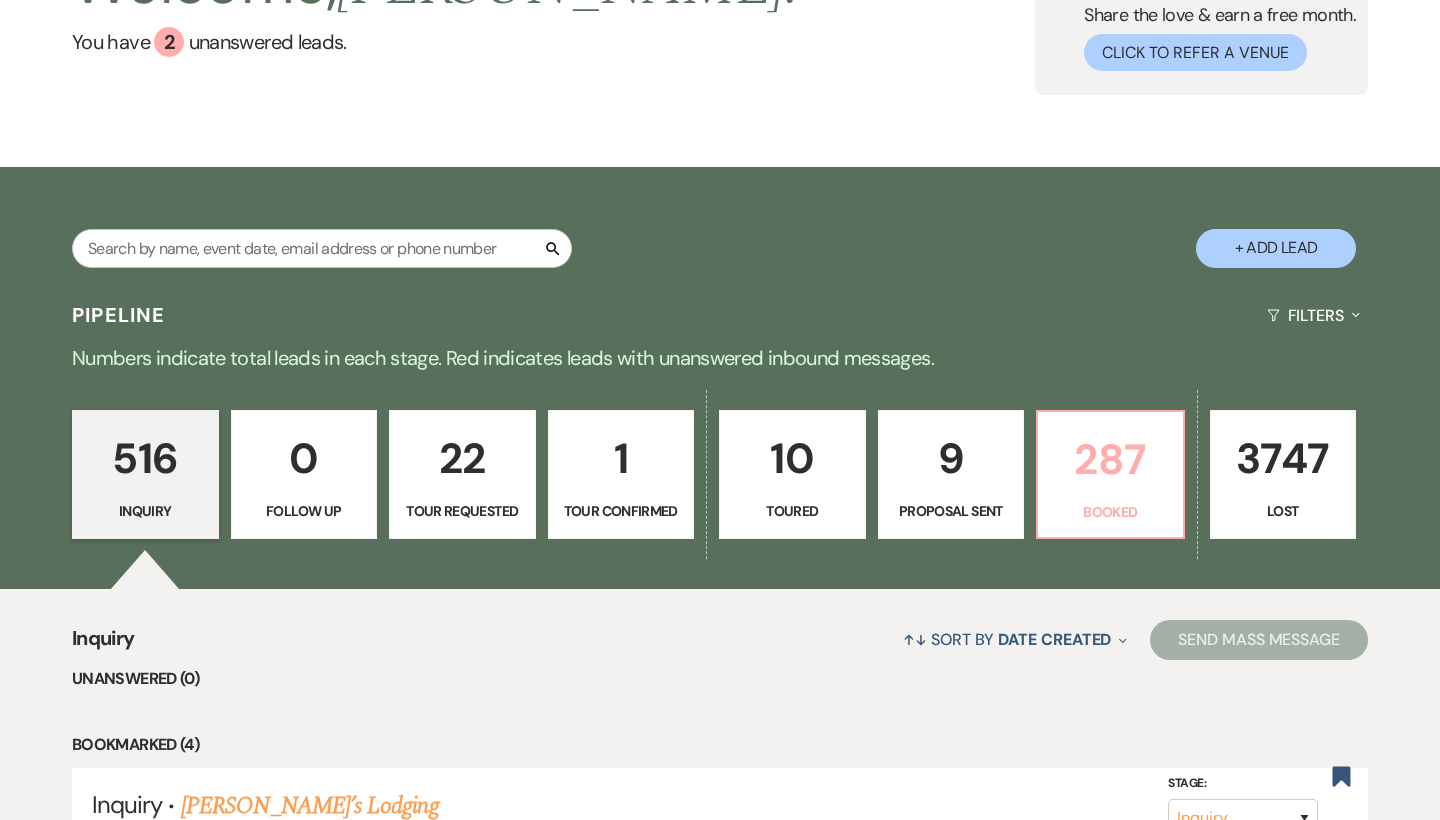click on "287 Booked" at bounding box center (1110, 475) 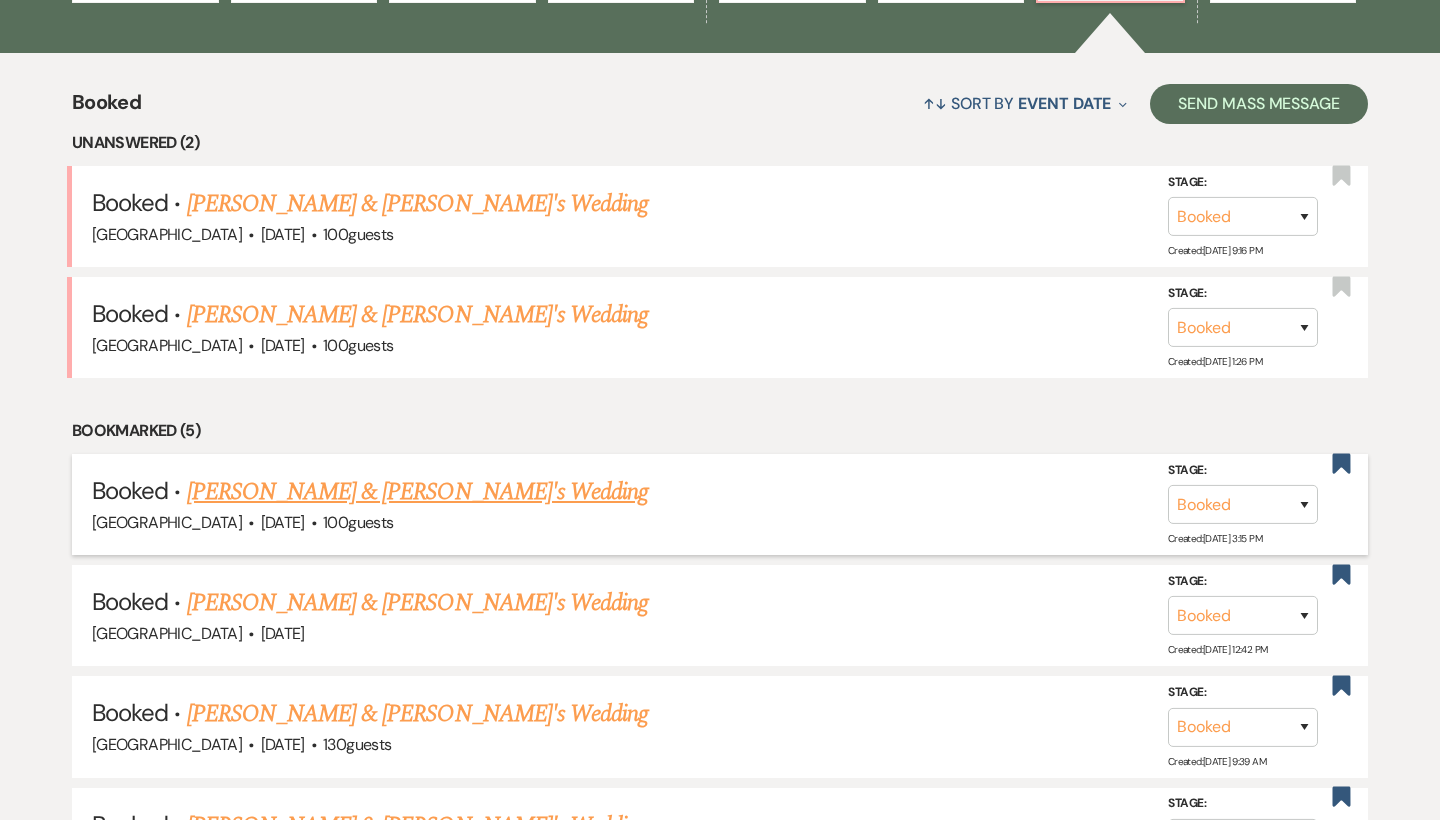 scroll, scrollTop: 715, scrollLeft: 0, axis: vertical 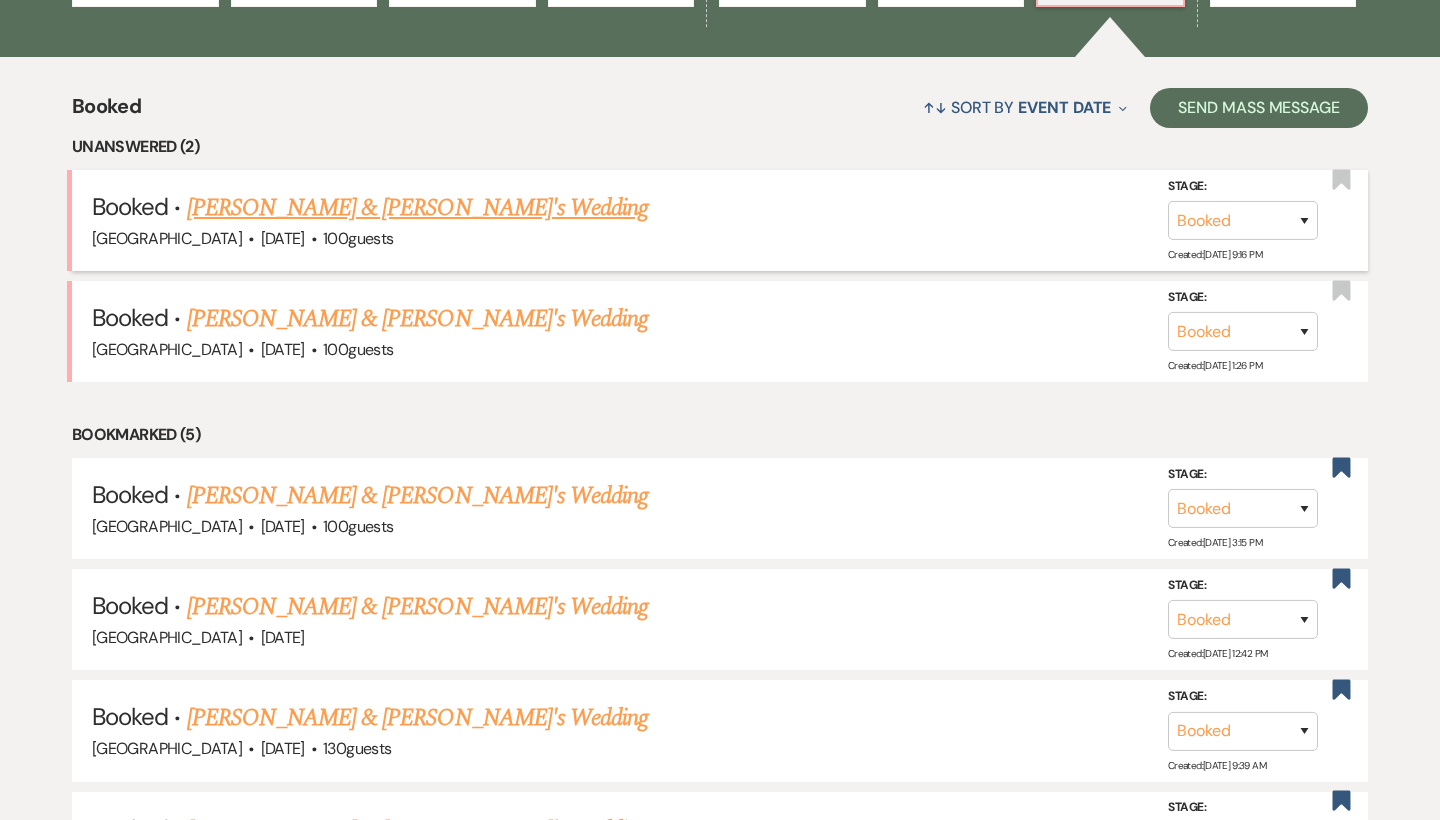 click on "[PERSON_NAME] & [PERSON_NAME]'s Wedding" at bounding box center (418, 208) 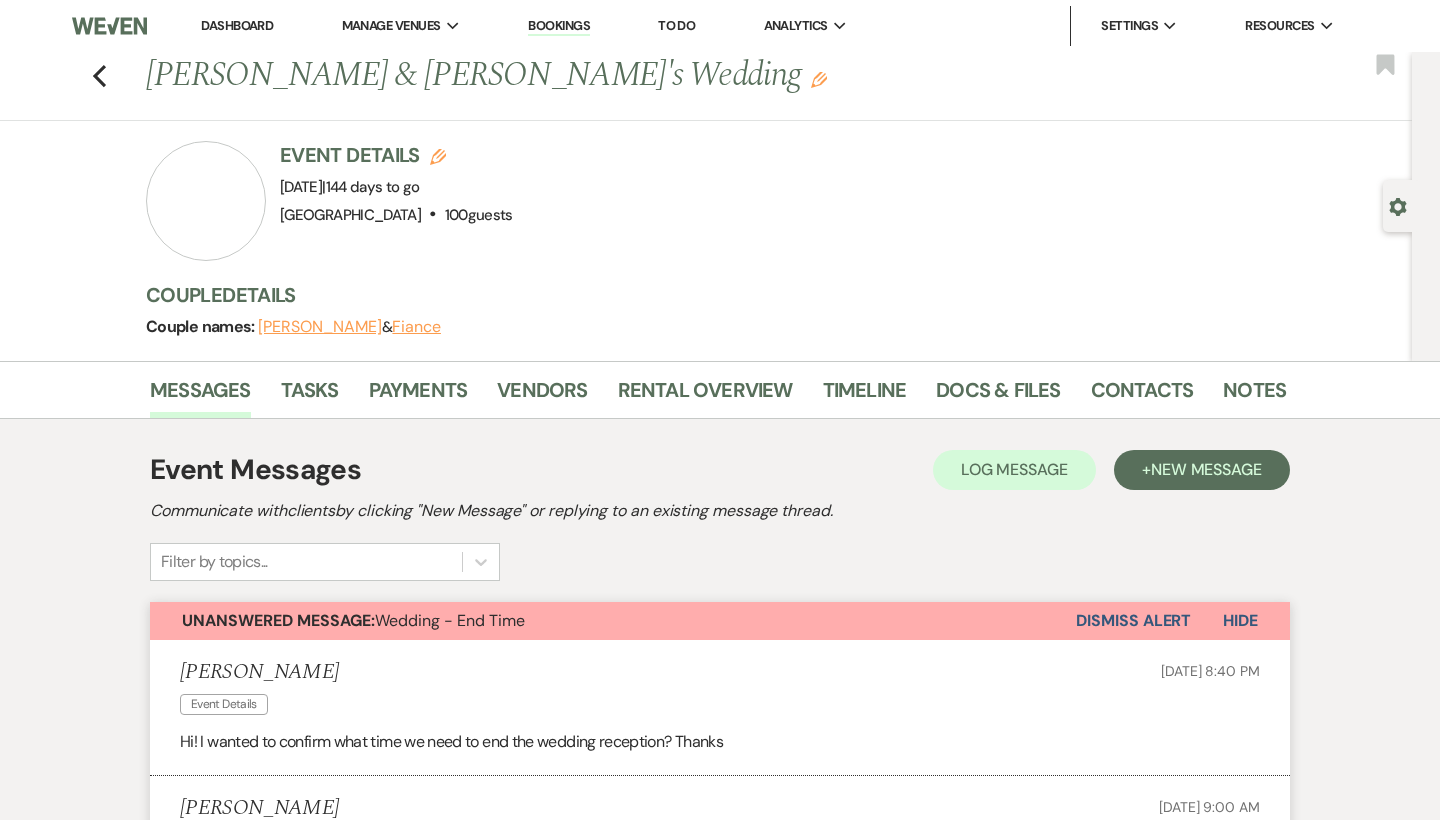 scroll, scrollTop: 0, scrollLeft: 0, axis: both 